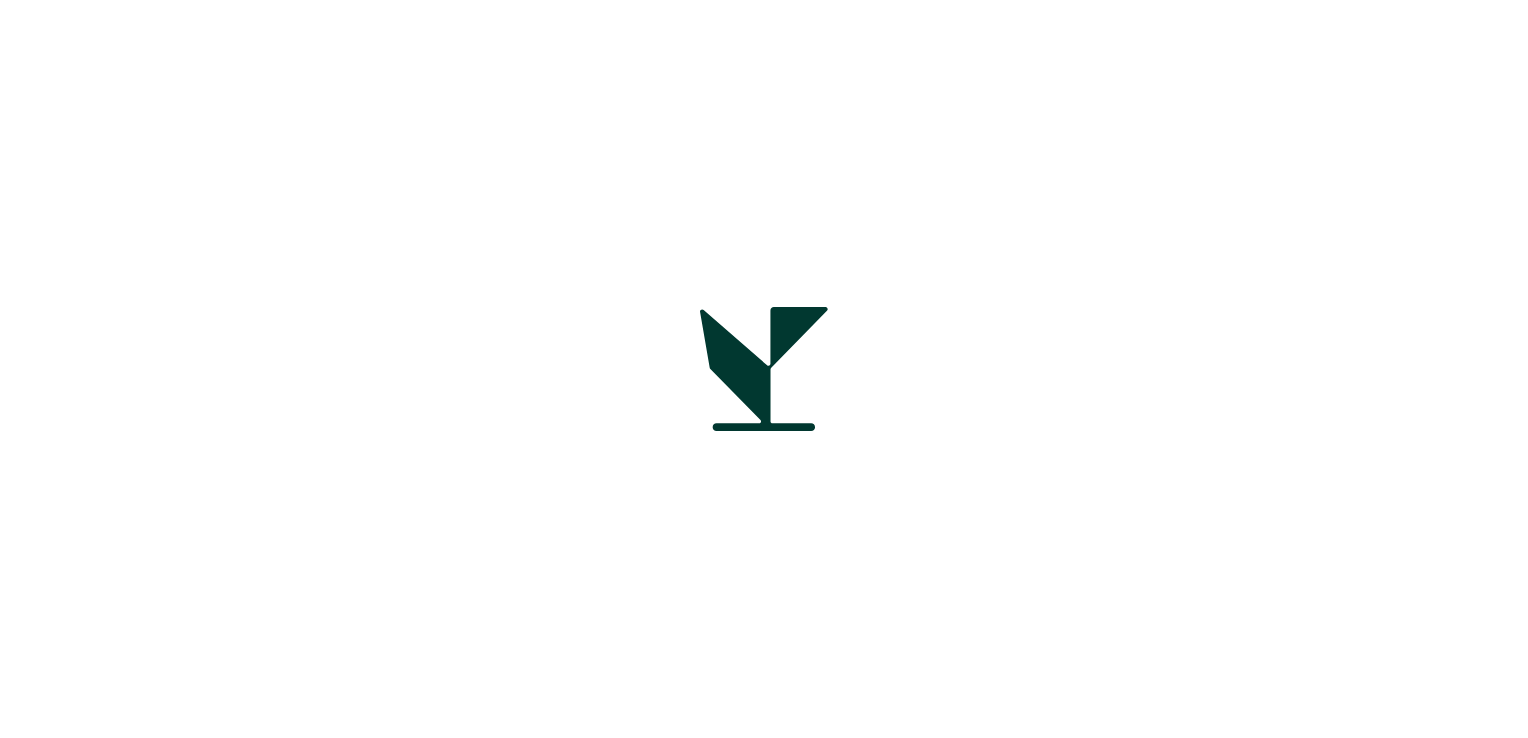 scroll, scrollTop: 0, scrollLeft: 0, axis: both 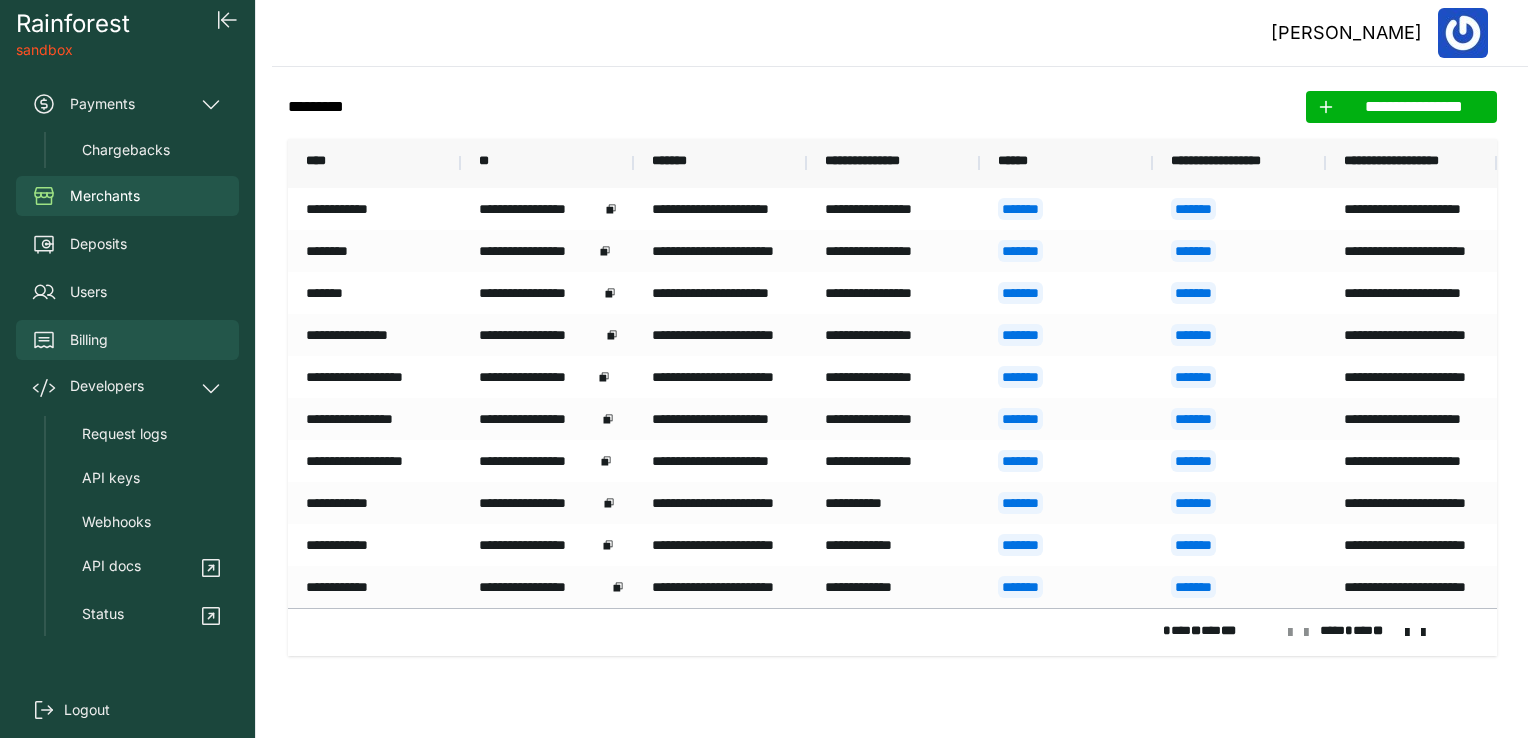 click on "Billing" at bounding box center [127, 340] 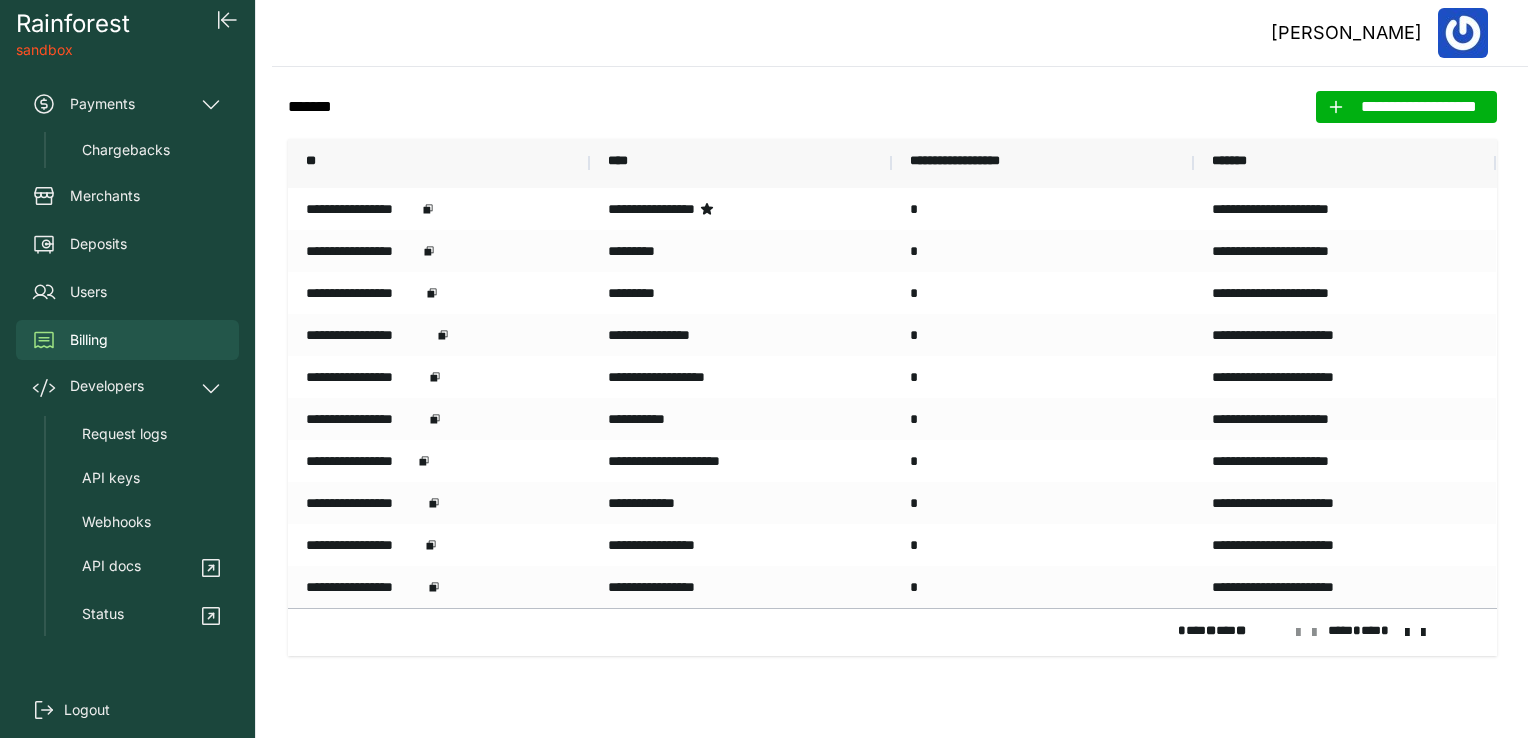 click on "****
*
**
*" at bounding box center [1384, 633] 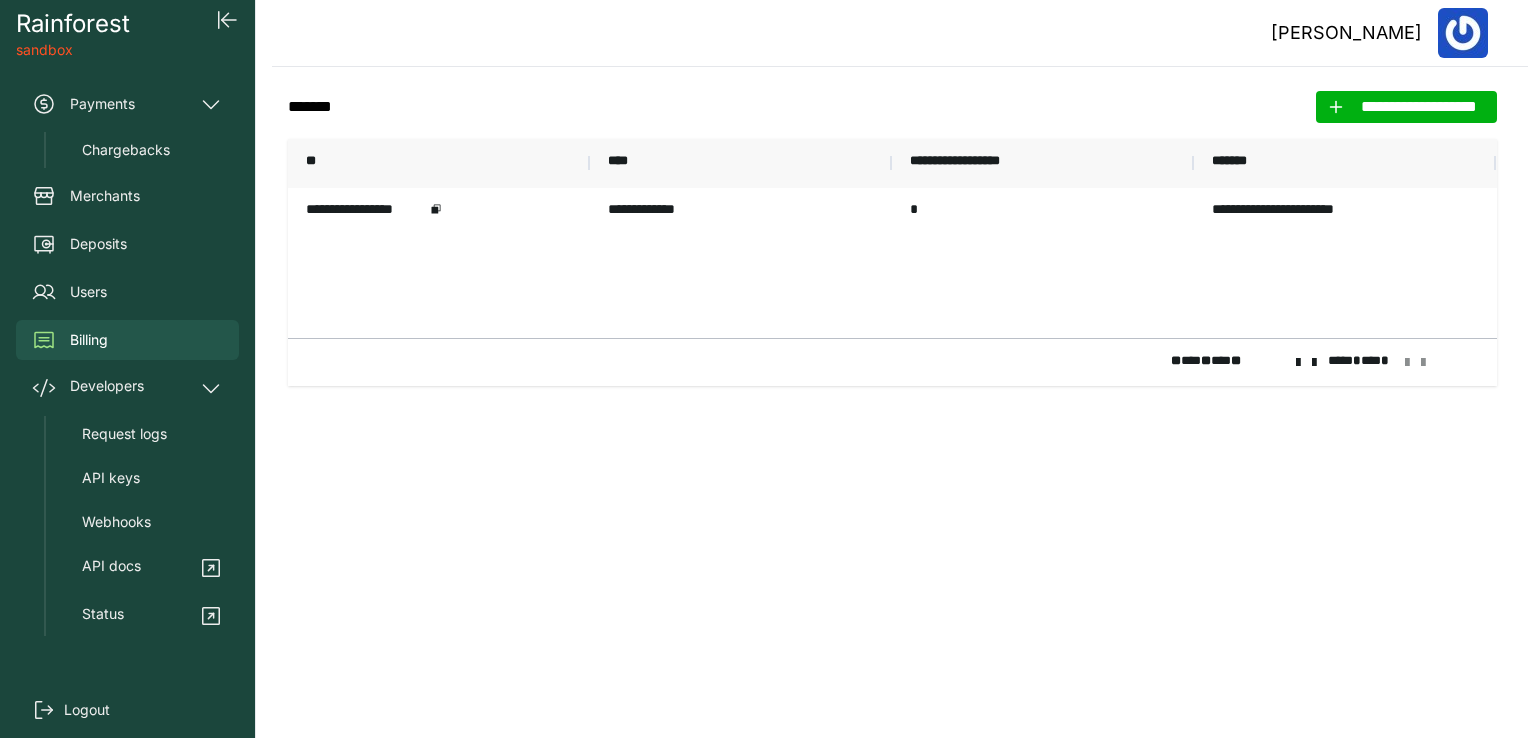 click at bounding box center (1314, 363) 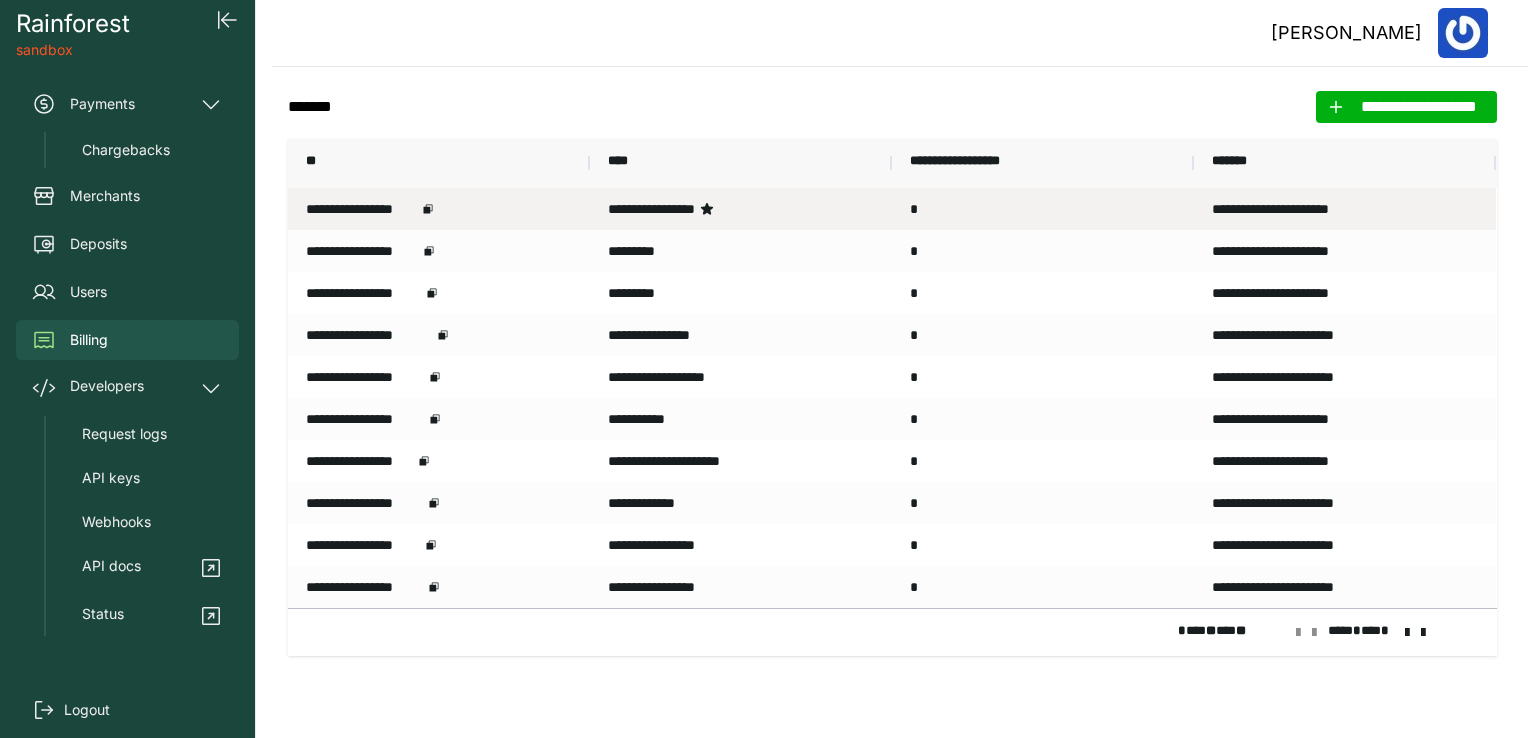 click on "**********" at bounding box center [741, 209] 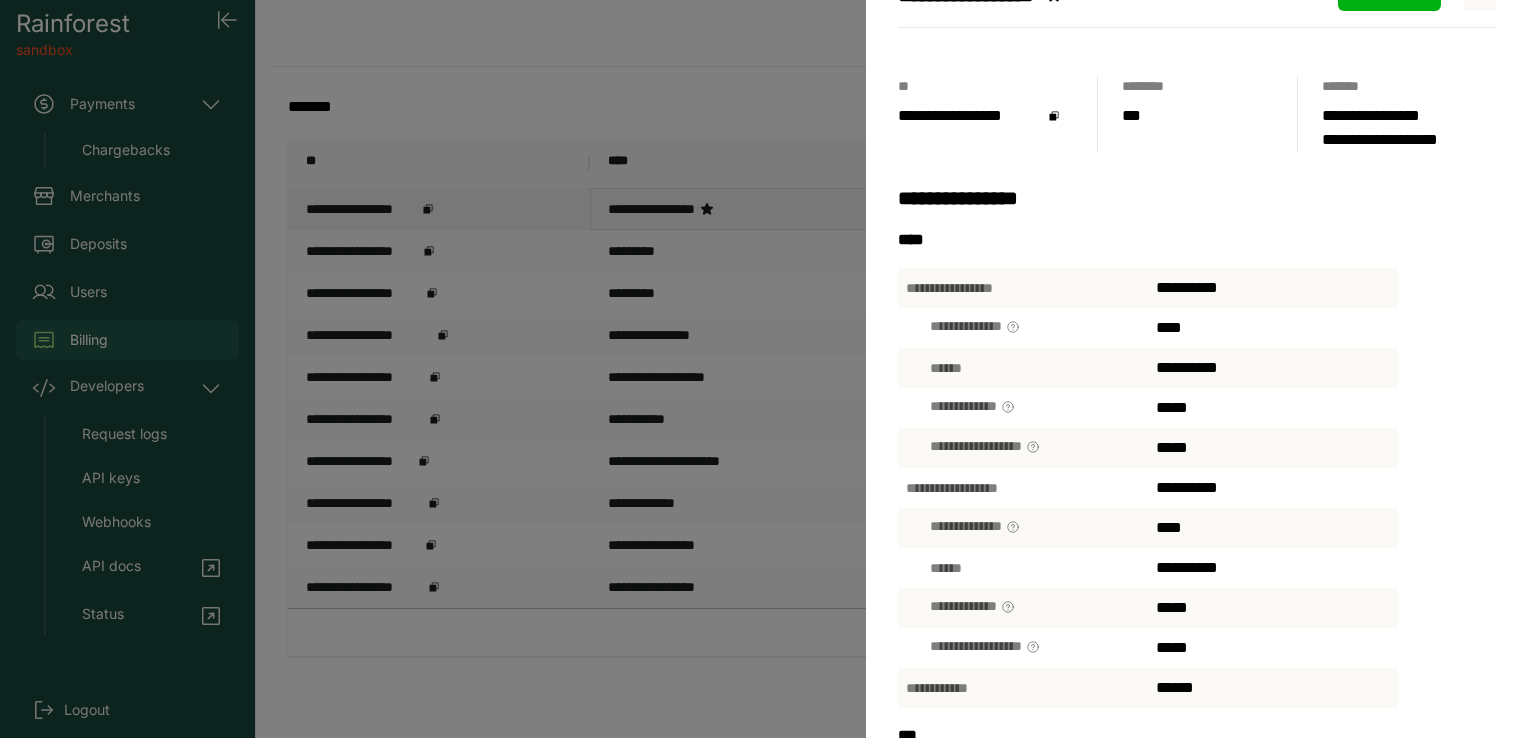 scroll, scrollTop: 100, scrollLeft: 0, axis: vertical 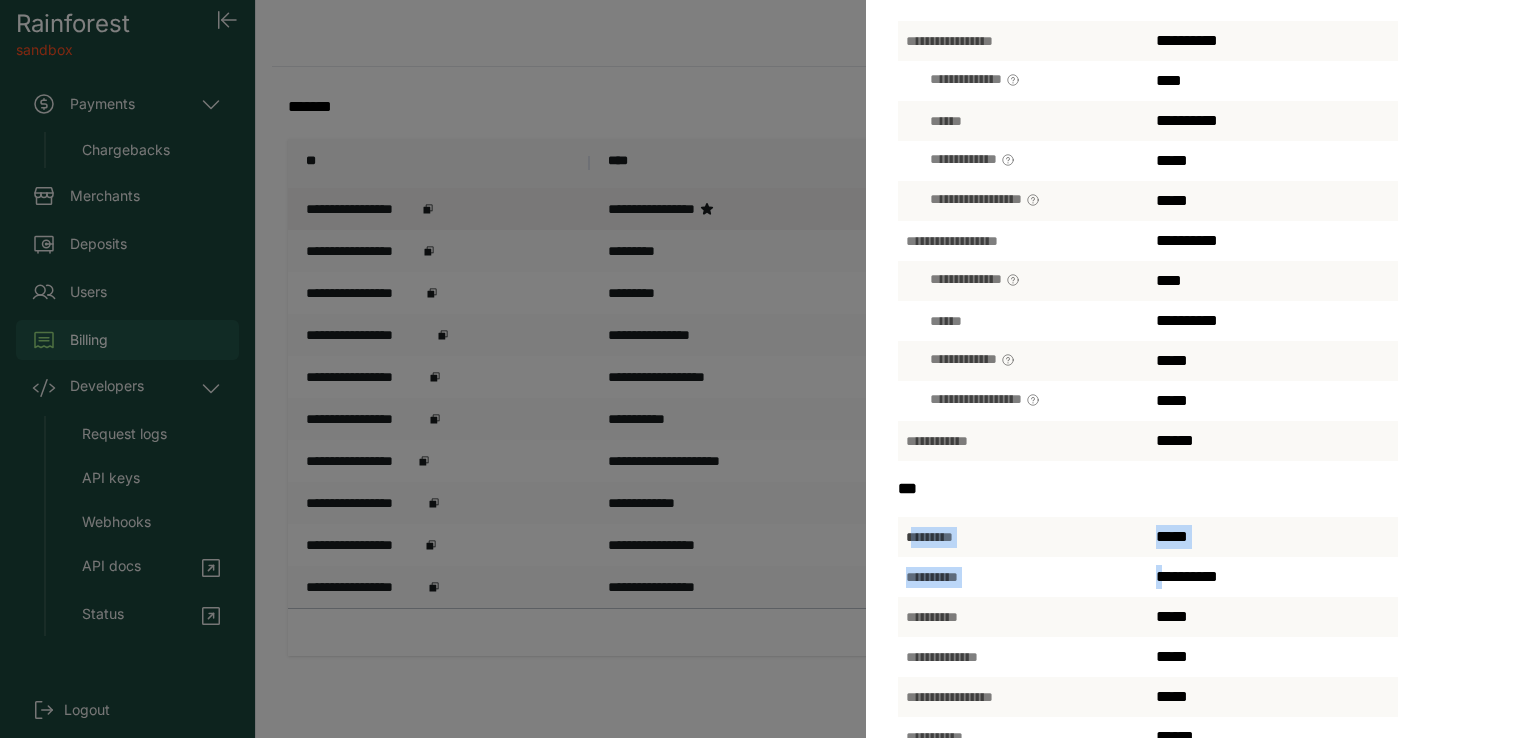 drag, startPoint x: 988, startPoint y: 553, endPoint x: 1172, endPoint y: 559, distance: 184.0978 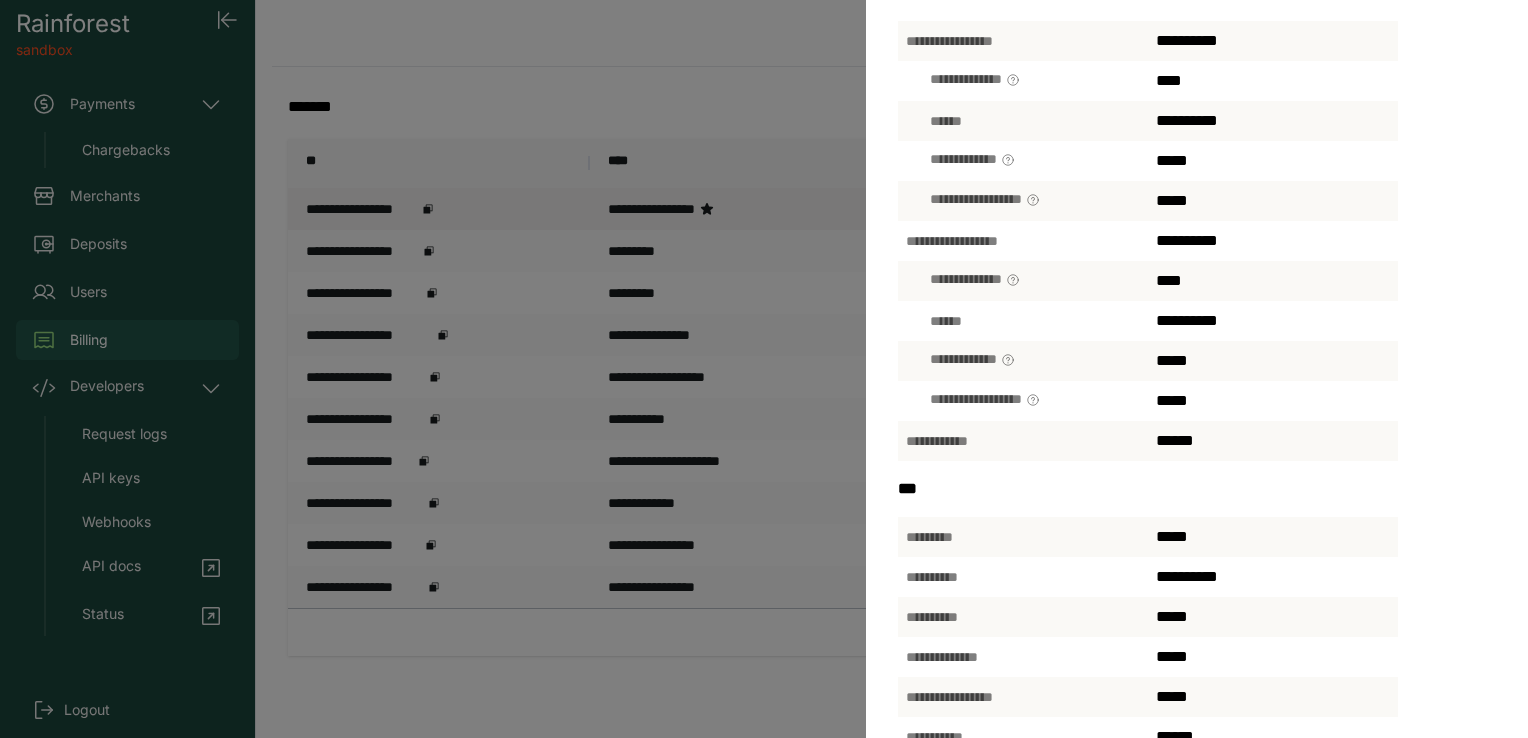 drag, startPoint x: 1172, startPoint y: 559, endPoint x: 1292, endPoint y: 613, distance: 131.59027 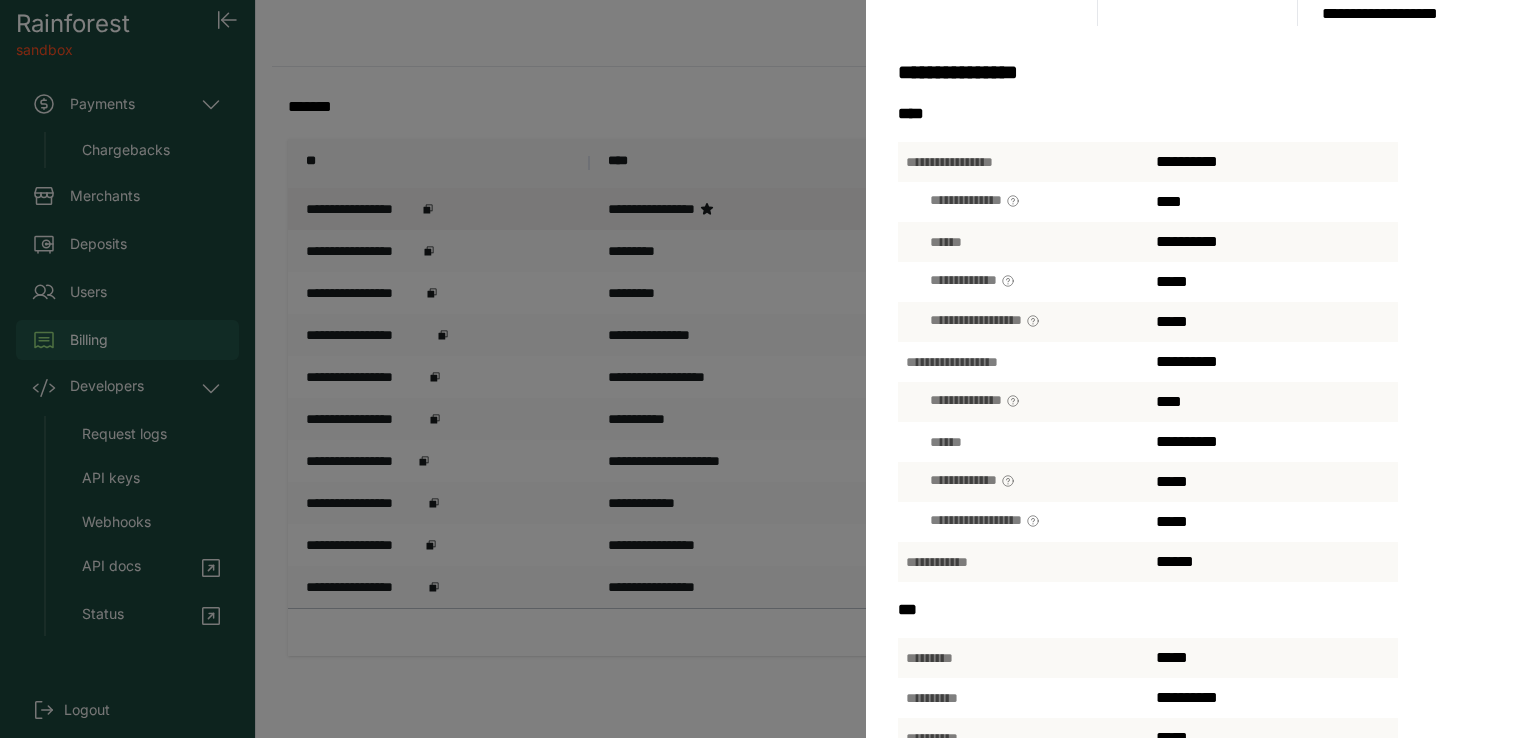 scroll, scrollTop: 100, scrollLeft: 0, axis: vertical 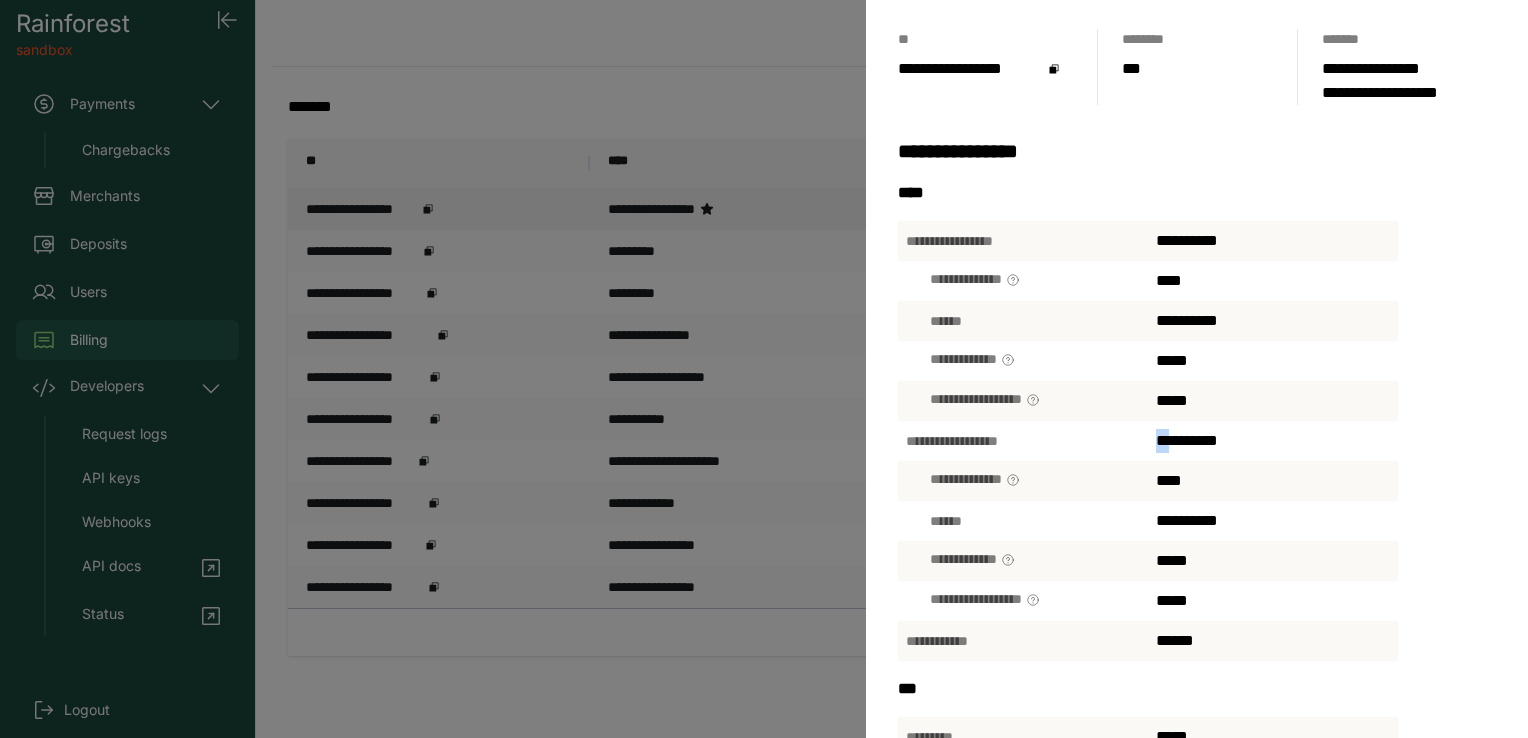 drag, startPoint x: 1158, startPoint y: 443, endPoint x: 1181, endPoint y: 443, distance: 23 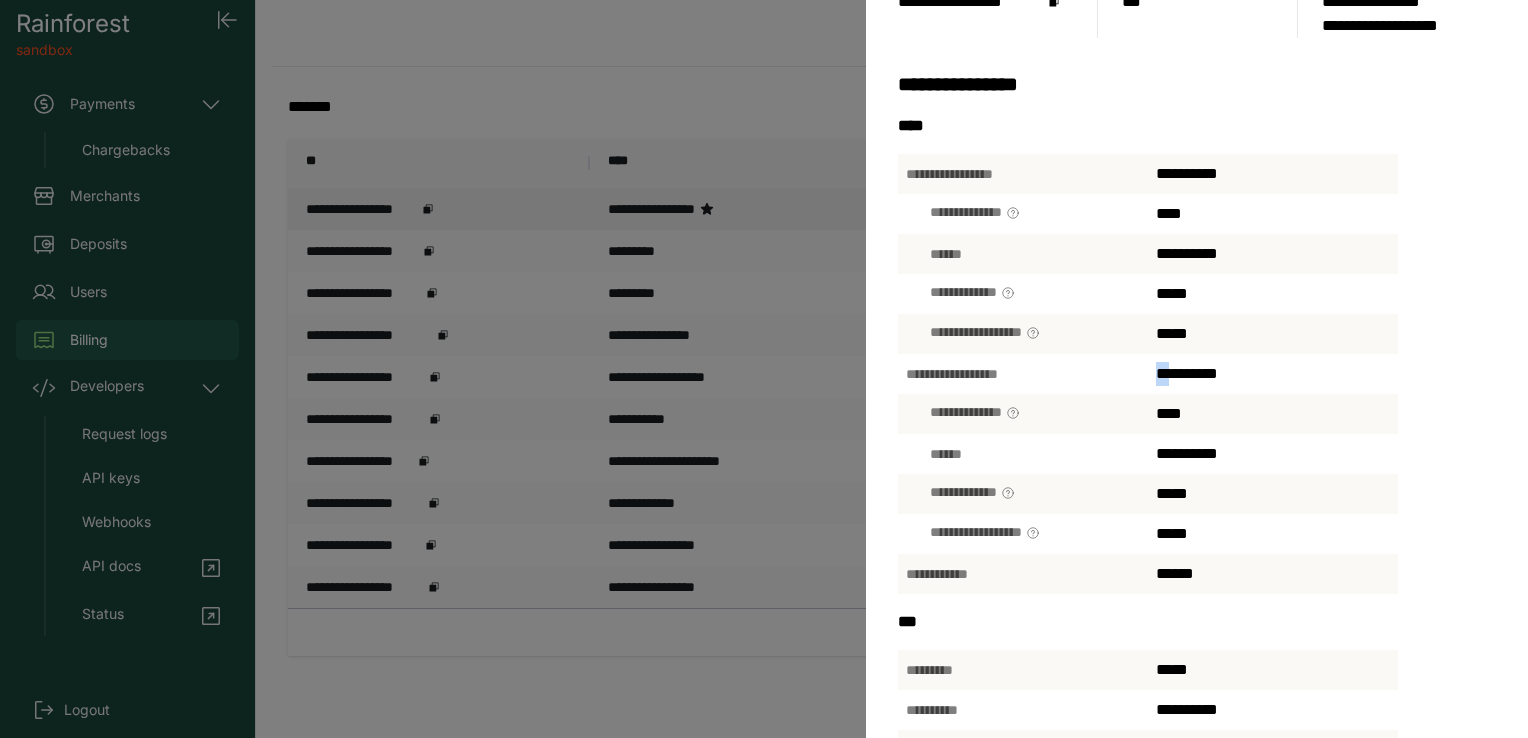 scroll, scrollTop: 200, scrollLeft: 0, axis: vertical 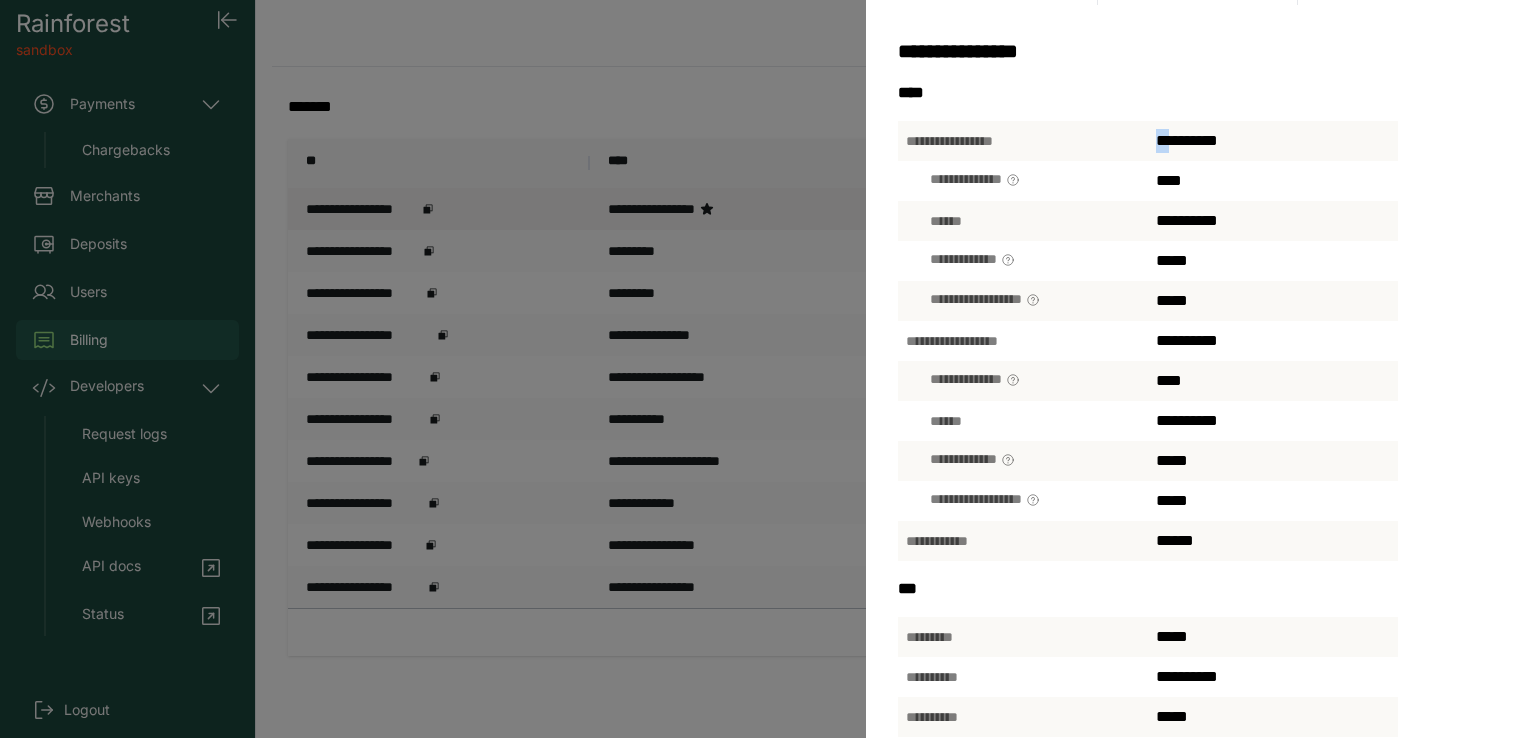 drag, startPoint x: 1153, startPoint y: 139, endPoint x: 1184, endPoint y: 141, distance: 31.06445 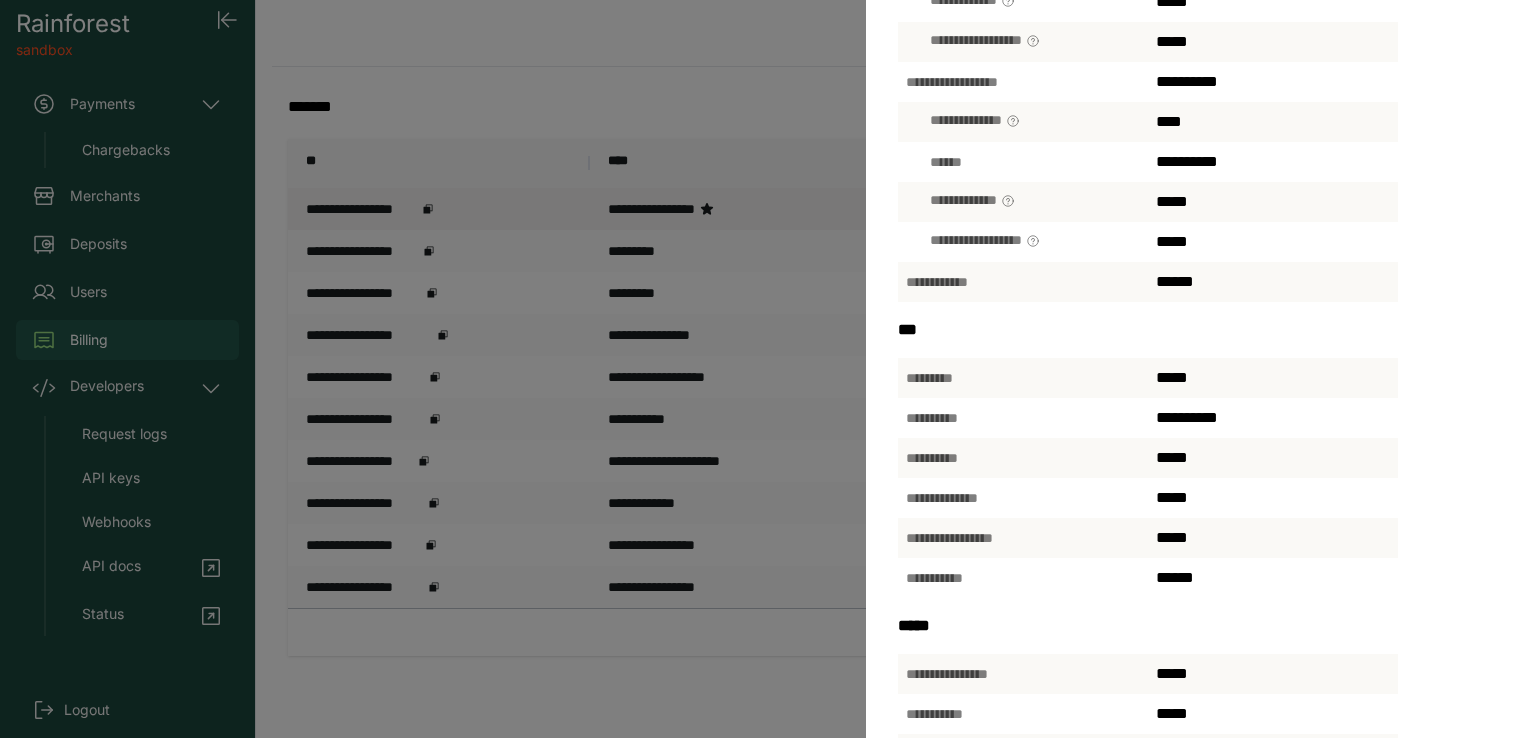 scroll, scrollTop: 300, scrollLeft: 0, axis: vertical 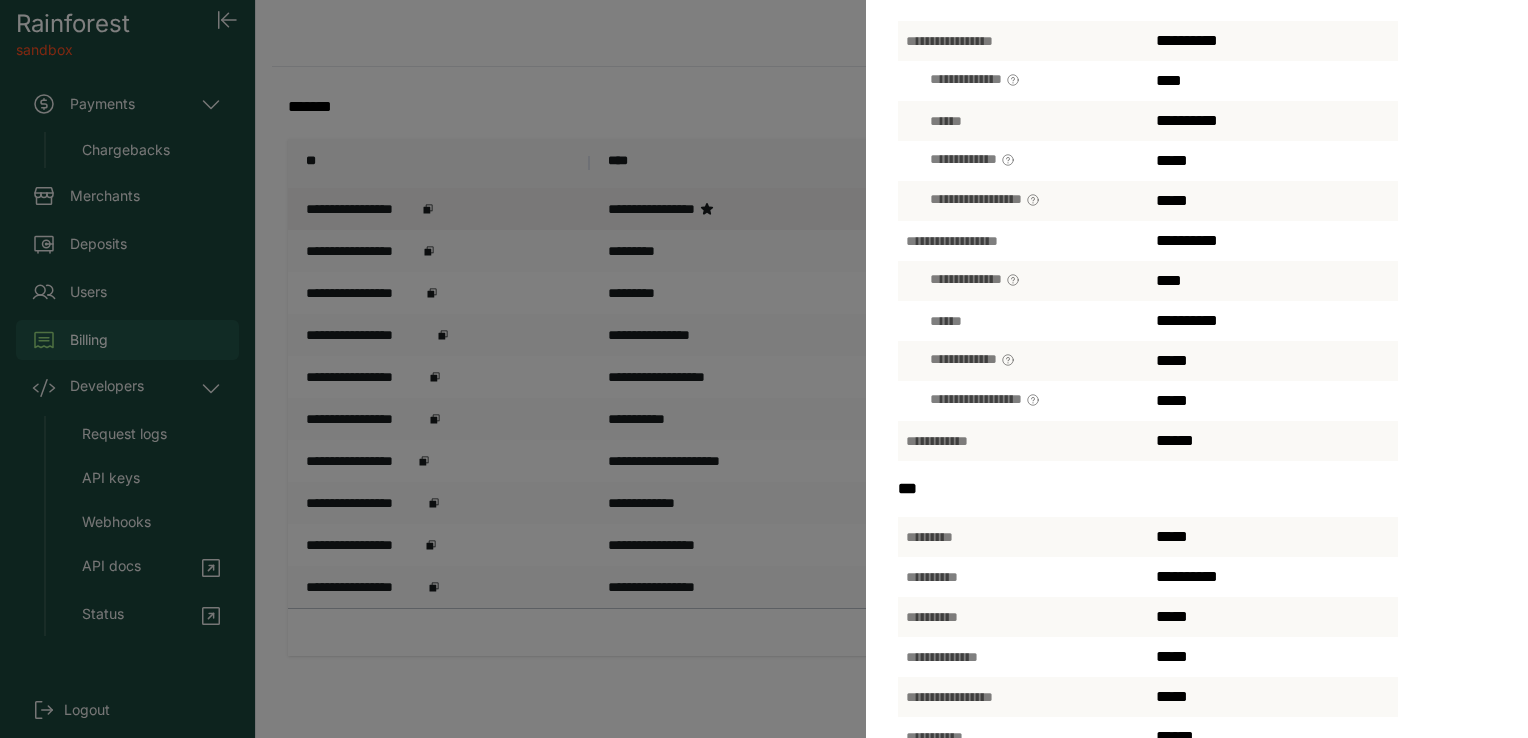 click on "**********" at bounding box center [764, 369] 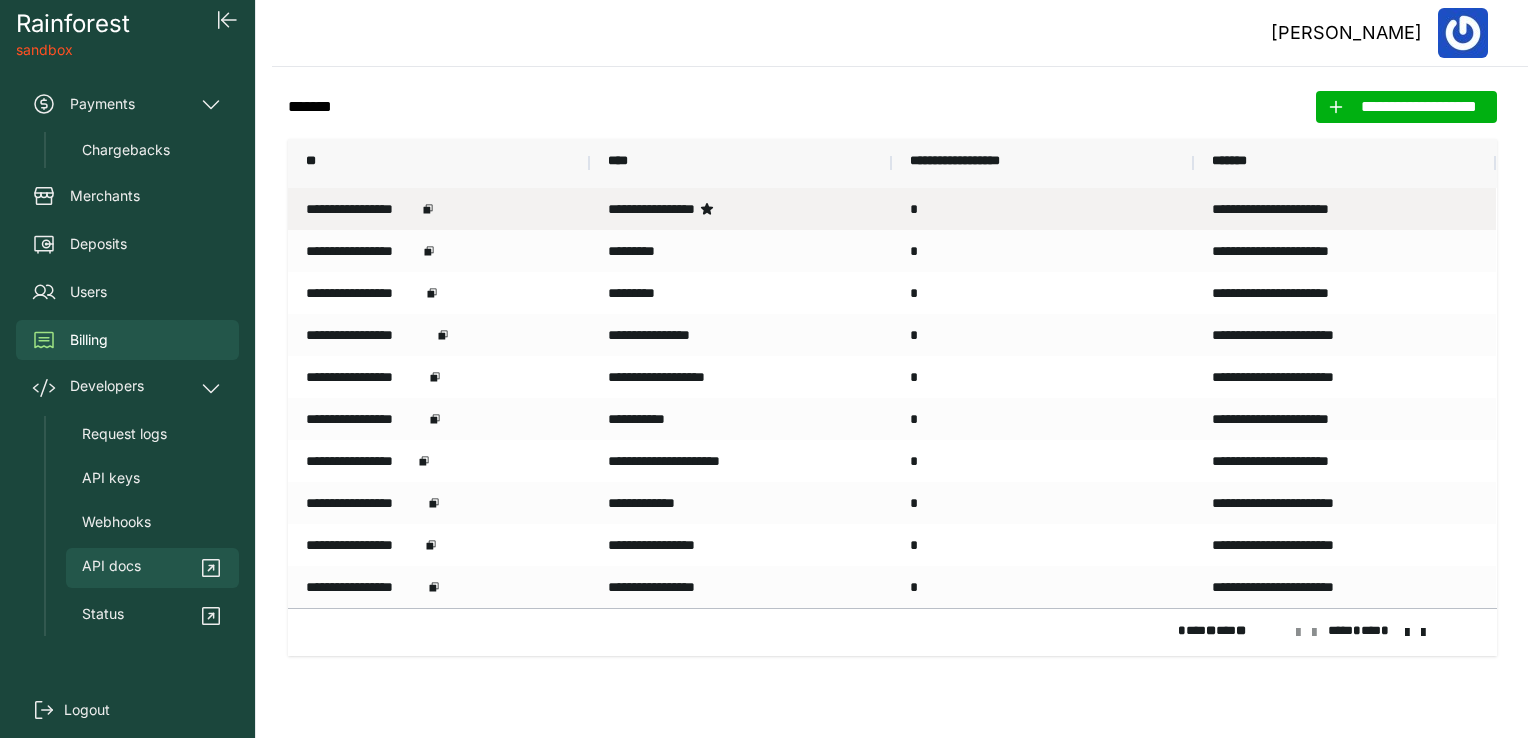 click on "API docs" at bounding box center (152, 568) 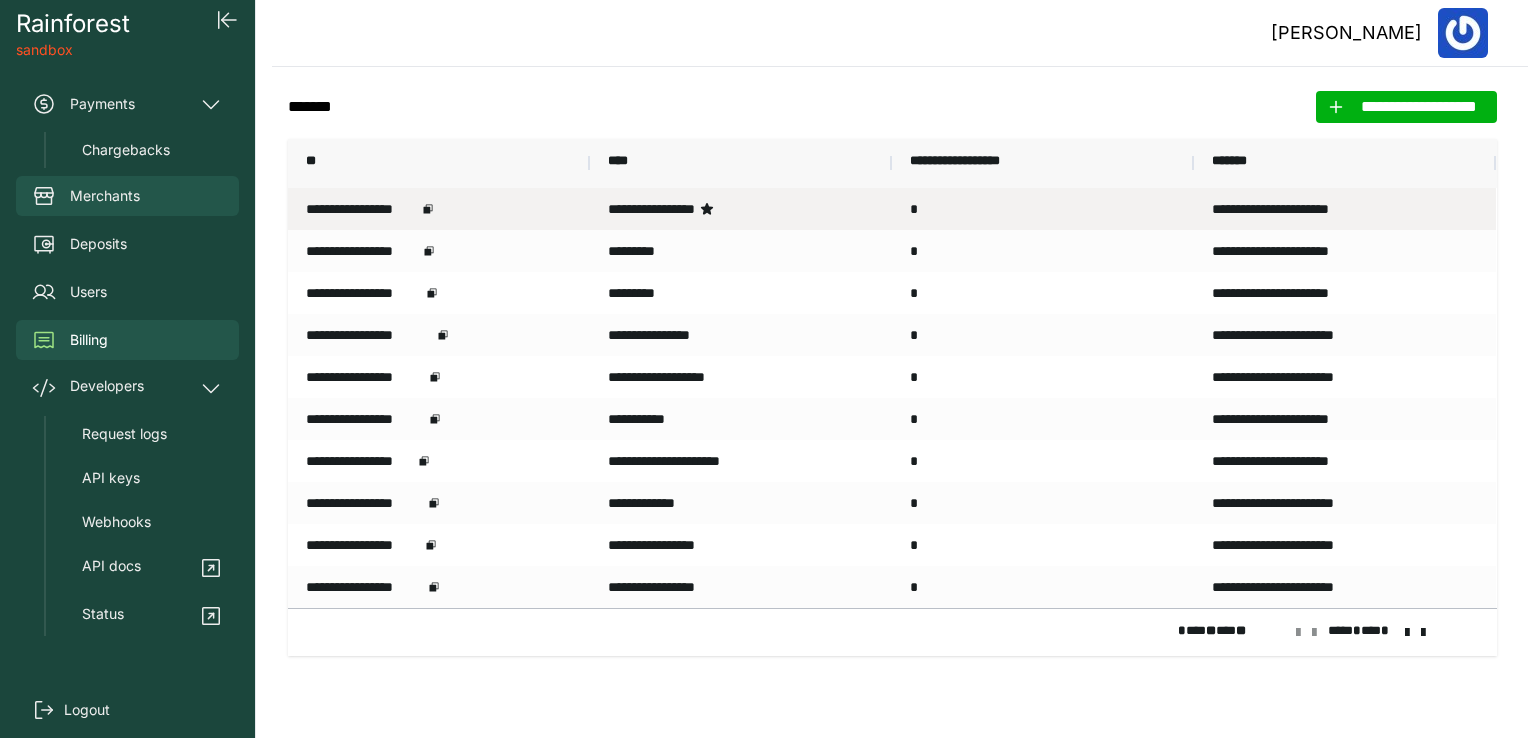 click on "Merchants" at bounding box center (105, 196) 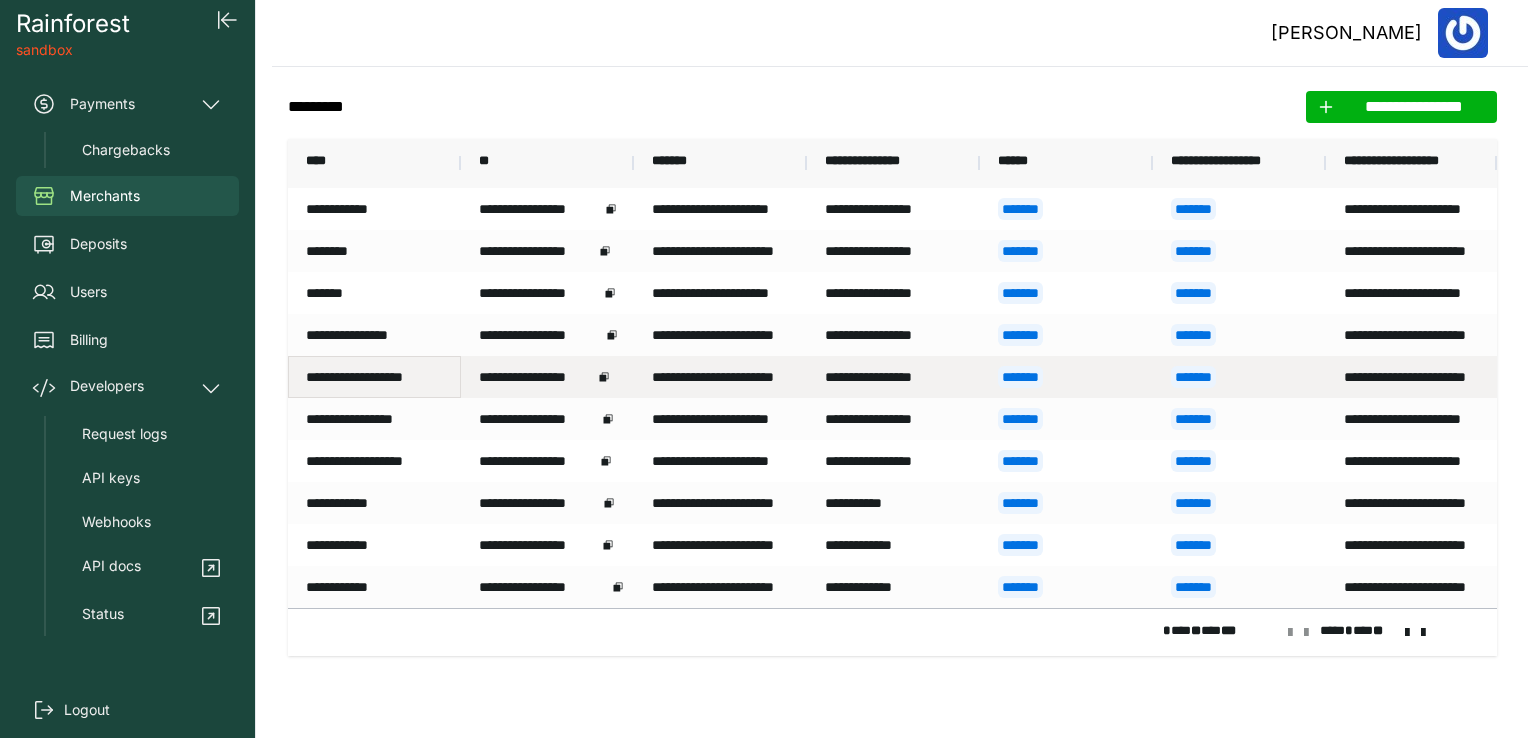 click on "**********" at bounding box center (374, 377) 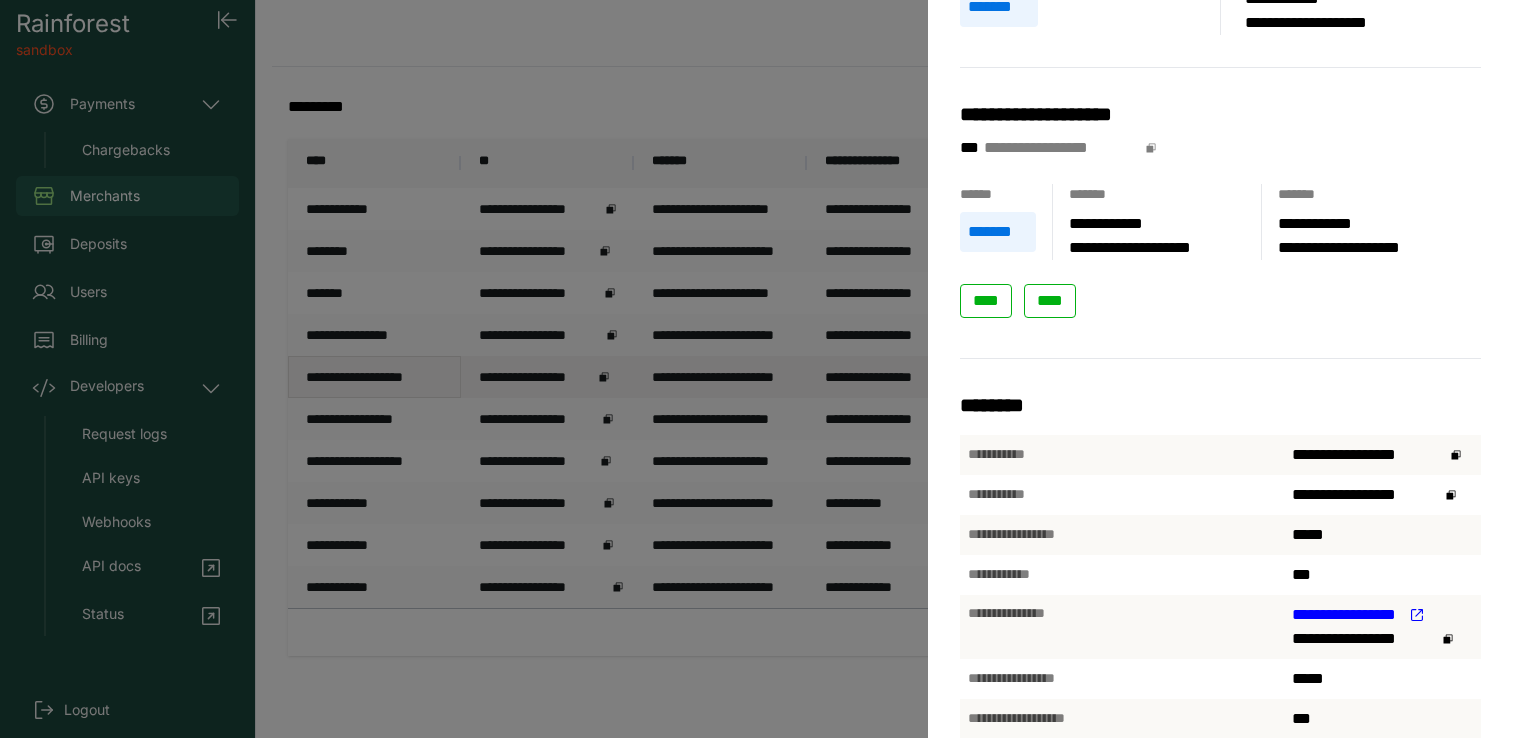 scroll, scrollTop: 200, scrollLeft: 0, axis: vertical 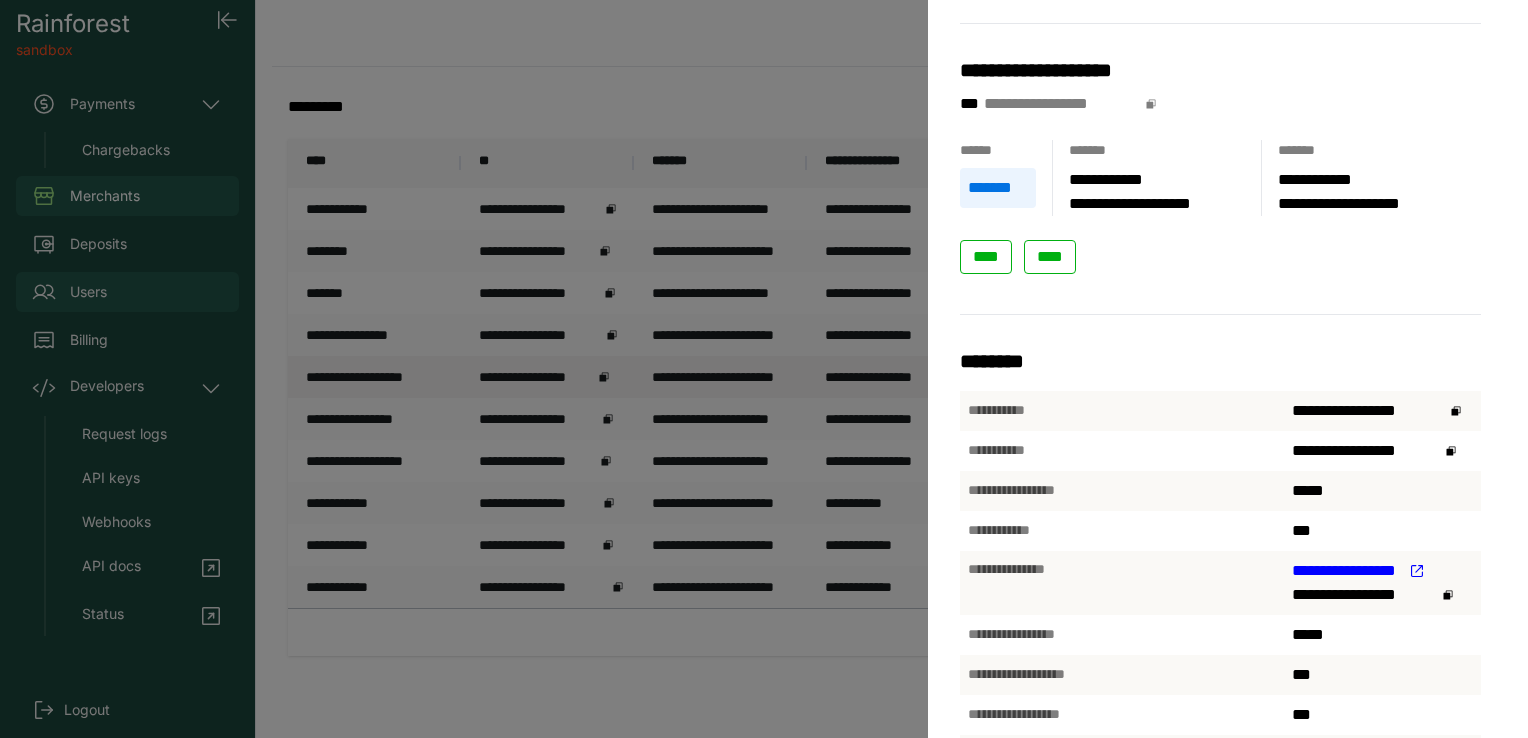 click on "**********" at bounding box center (764, 369) 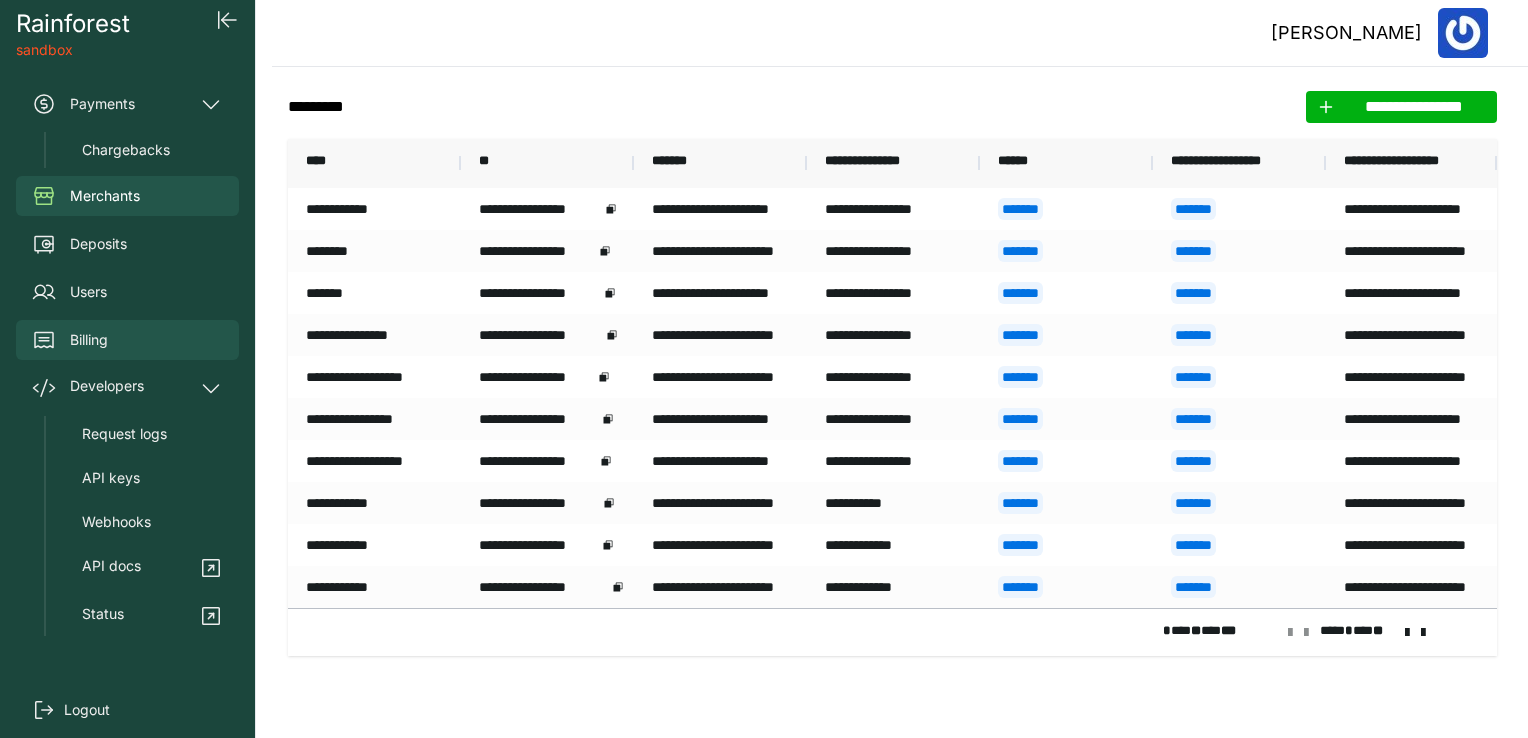 click on "Billing" at bounding box center (127, 340) 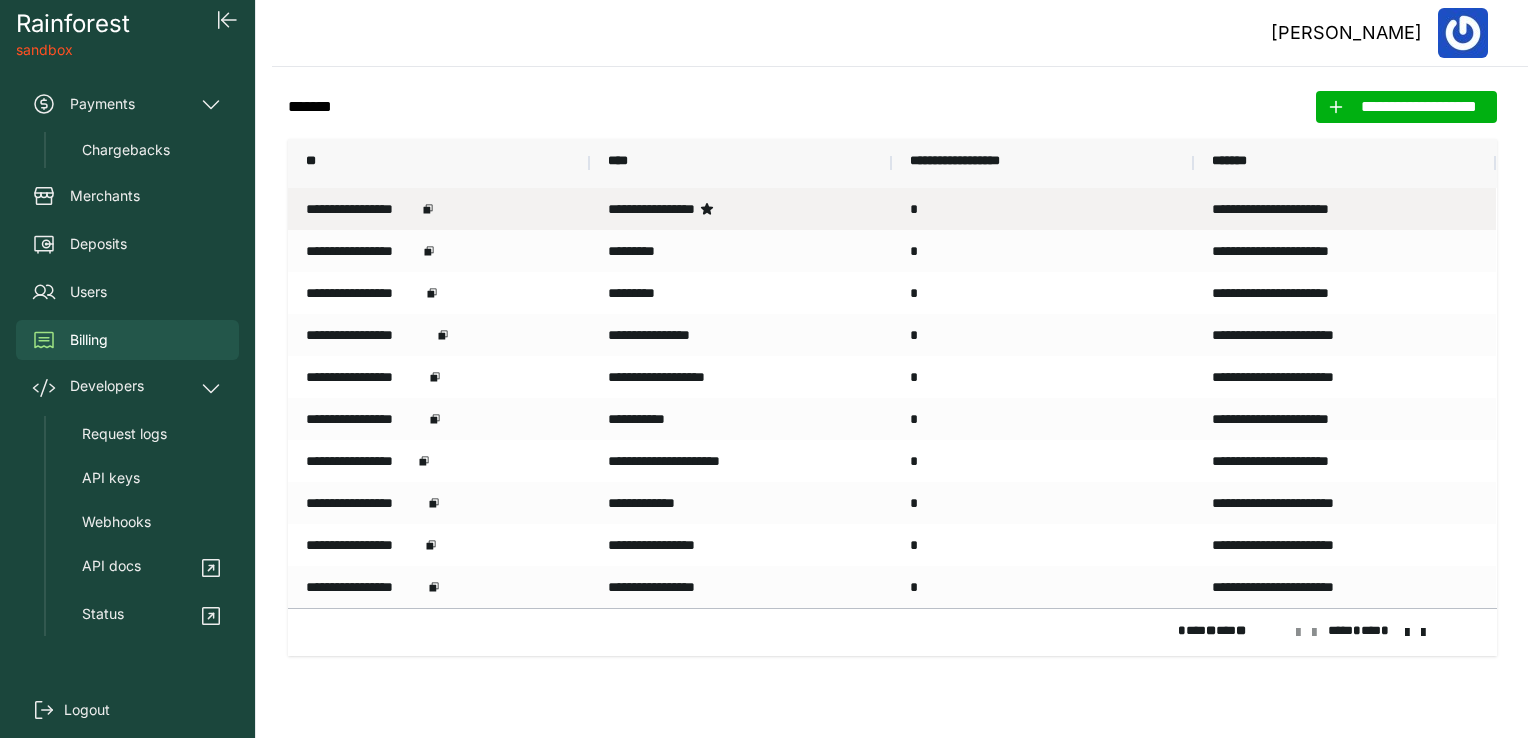 click on "**********" at bounding box center (741, 209) 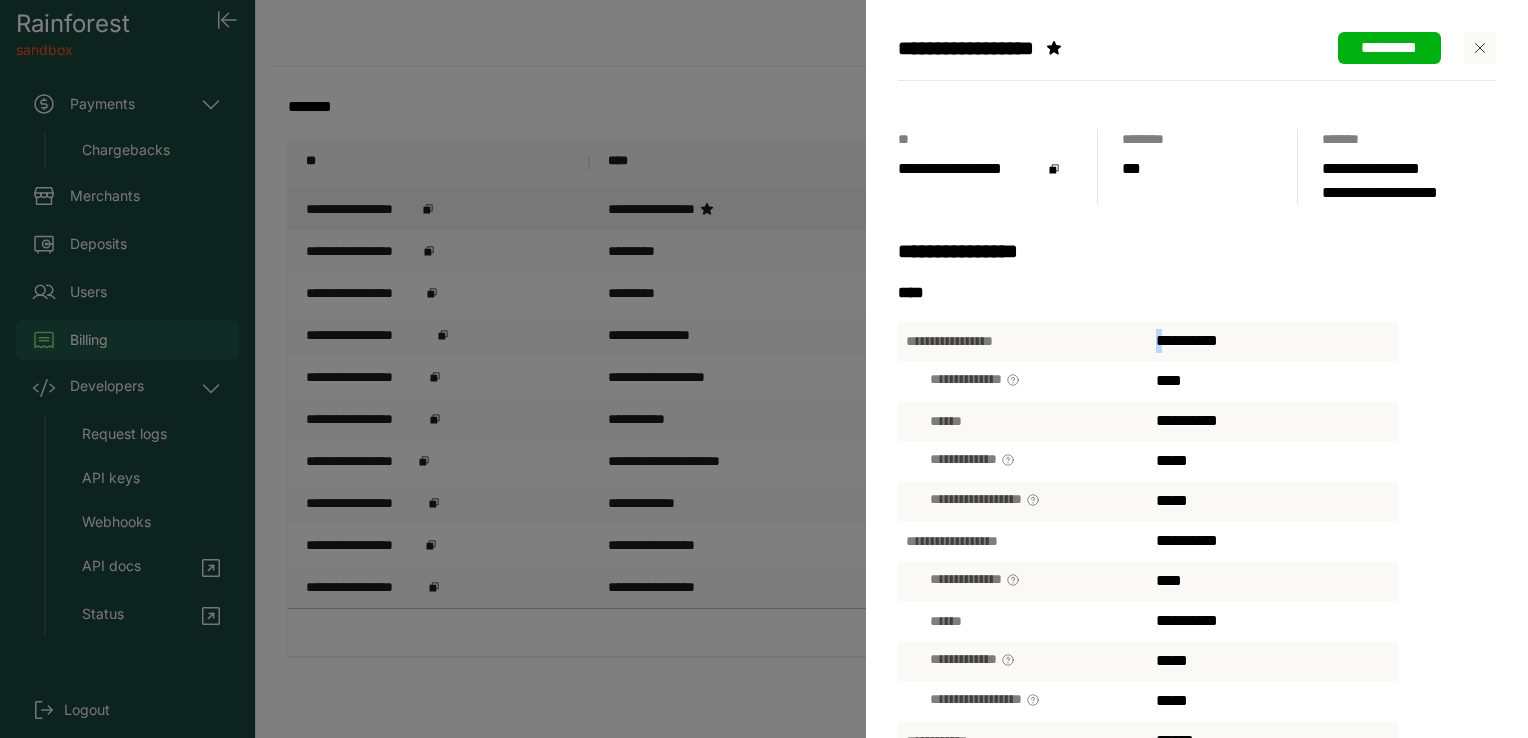 drag, startPoint x: 1164, startPoint y: 345, endPoint x: 1143, endPoint y: 340, distance: 21.587032 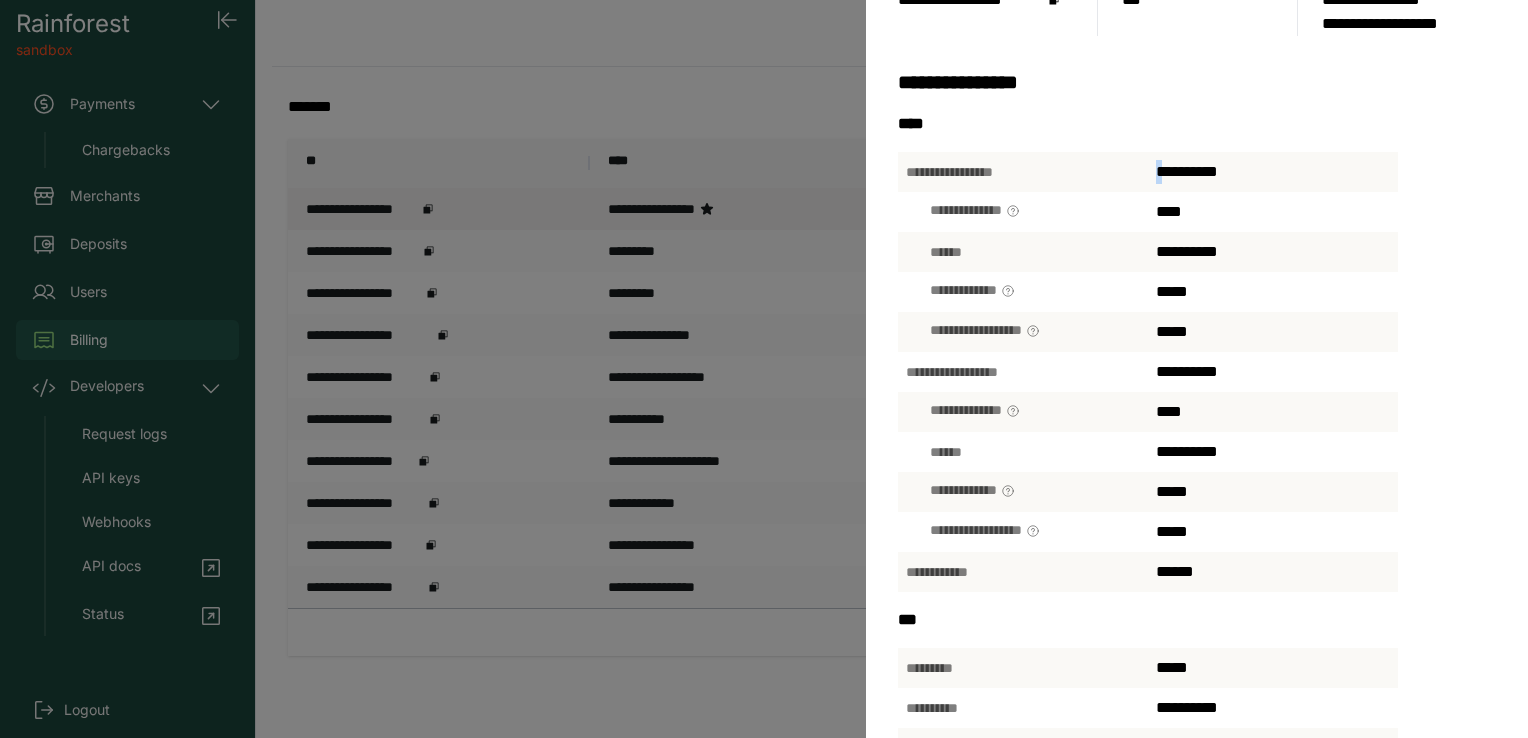 scroll, scrollTop: 200, scrollLeft: 0, axis: vertical 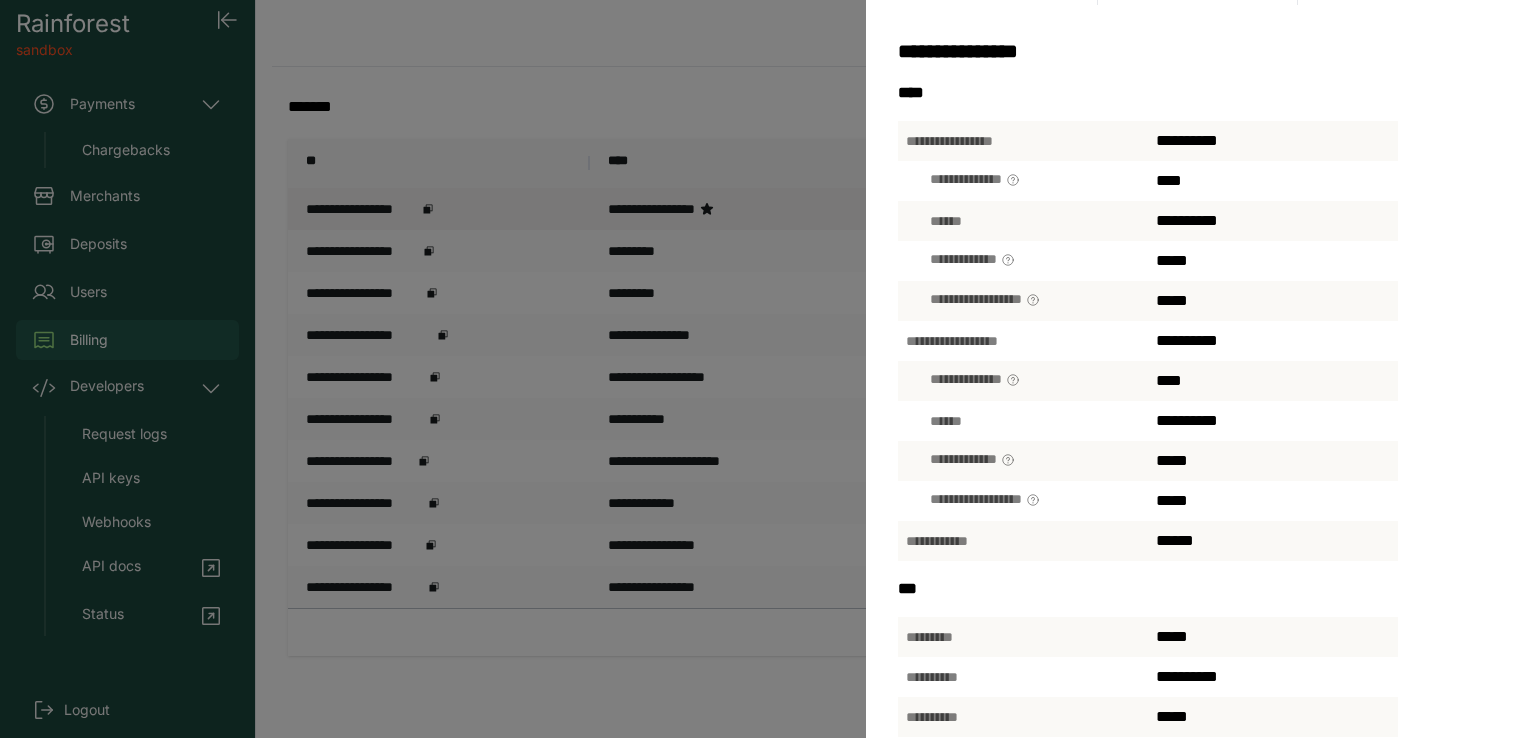 click on "**********" at bounding box center [1187, 676] 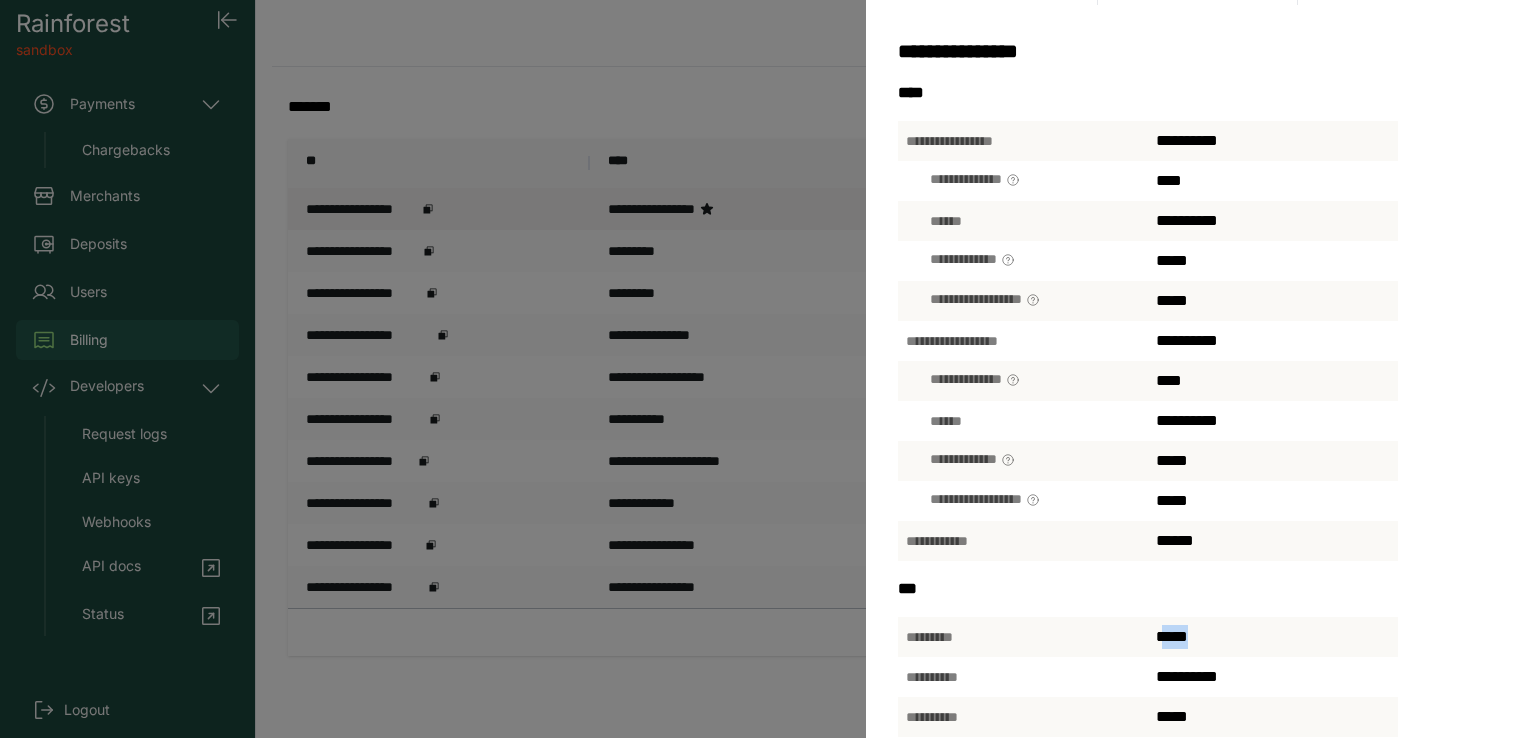 drag, startPoint x: 1172, startPoint y: 636, endPoint x: 1207, endPoint y: 637, distance: 35.014282 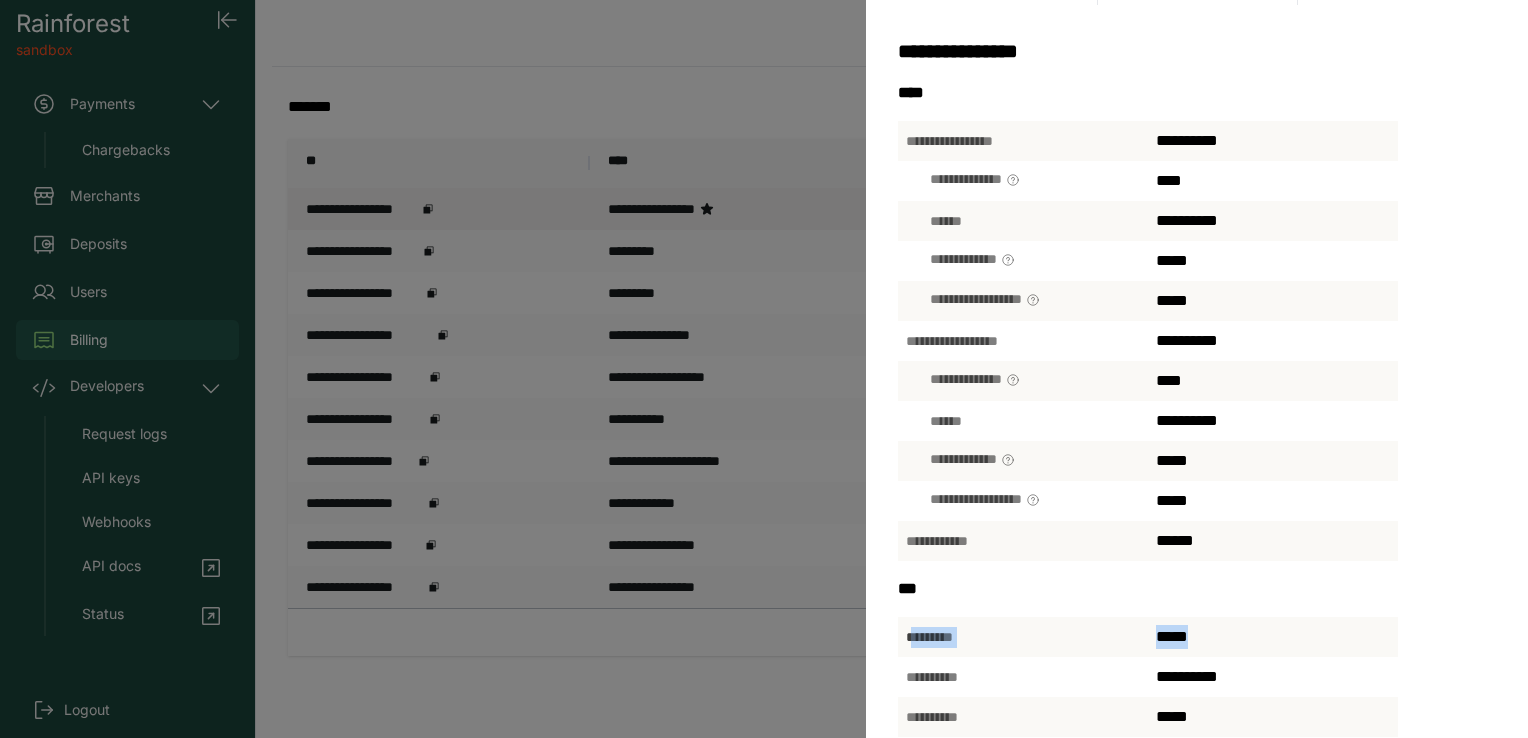 drag, startPoint x: 912, startPoint y: 639, endPoint x: 1209, endPoint y: 629, distance: 297.1683 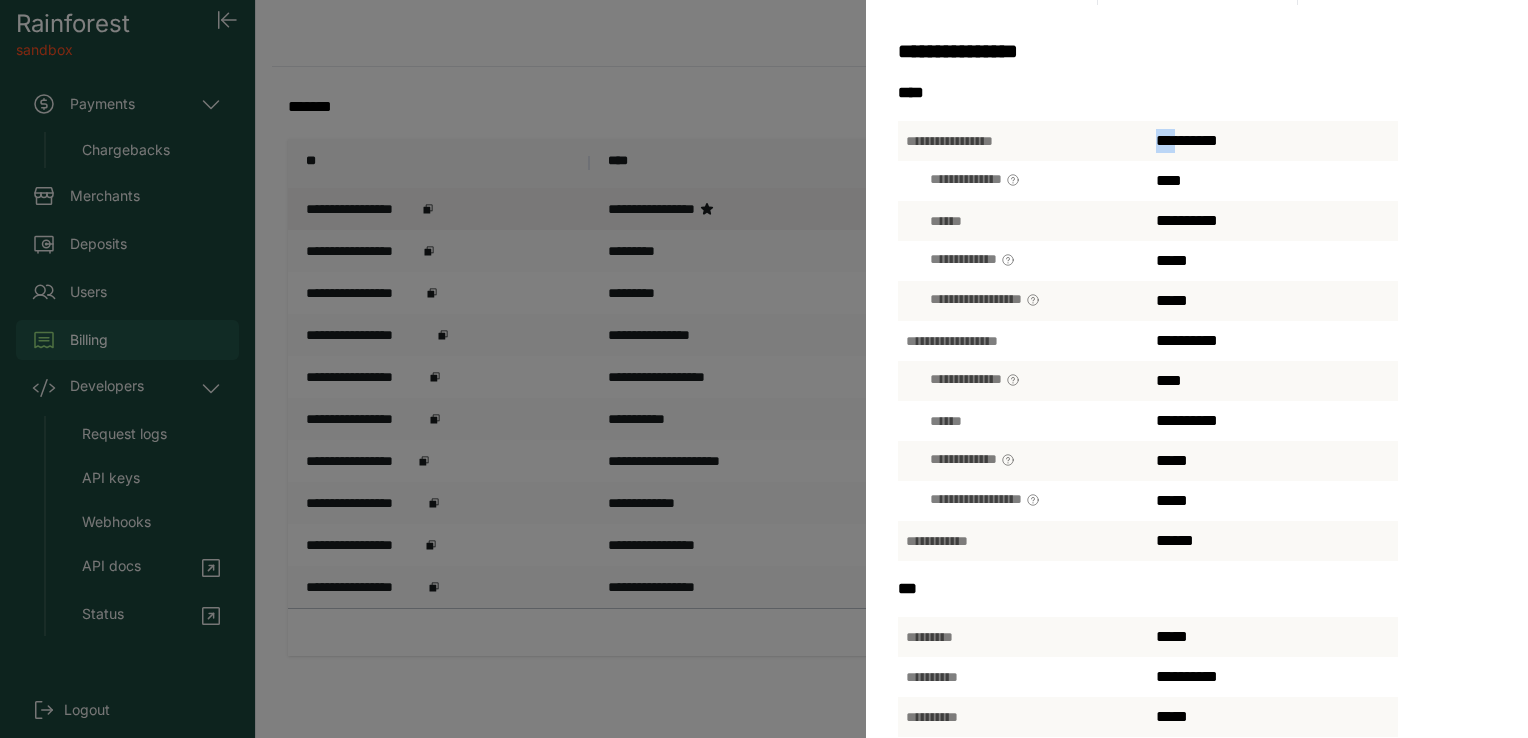 drag, startPoint x: 1160, startPoint y: 143, endPoint x: 1186, endPoint y: 154, distance: 28.231188 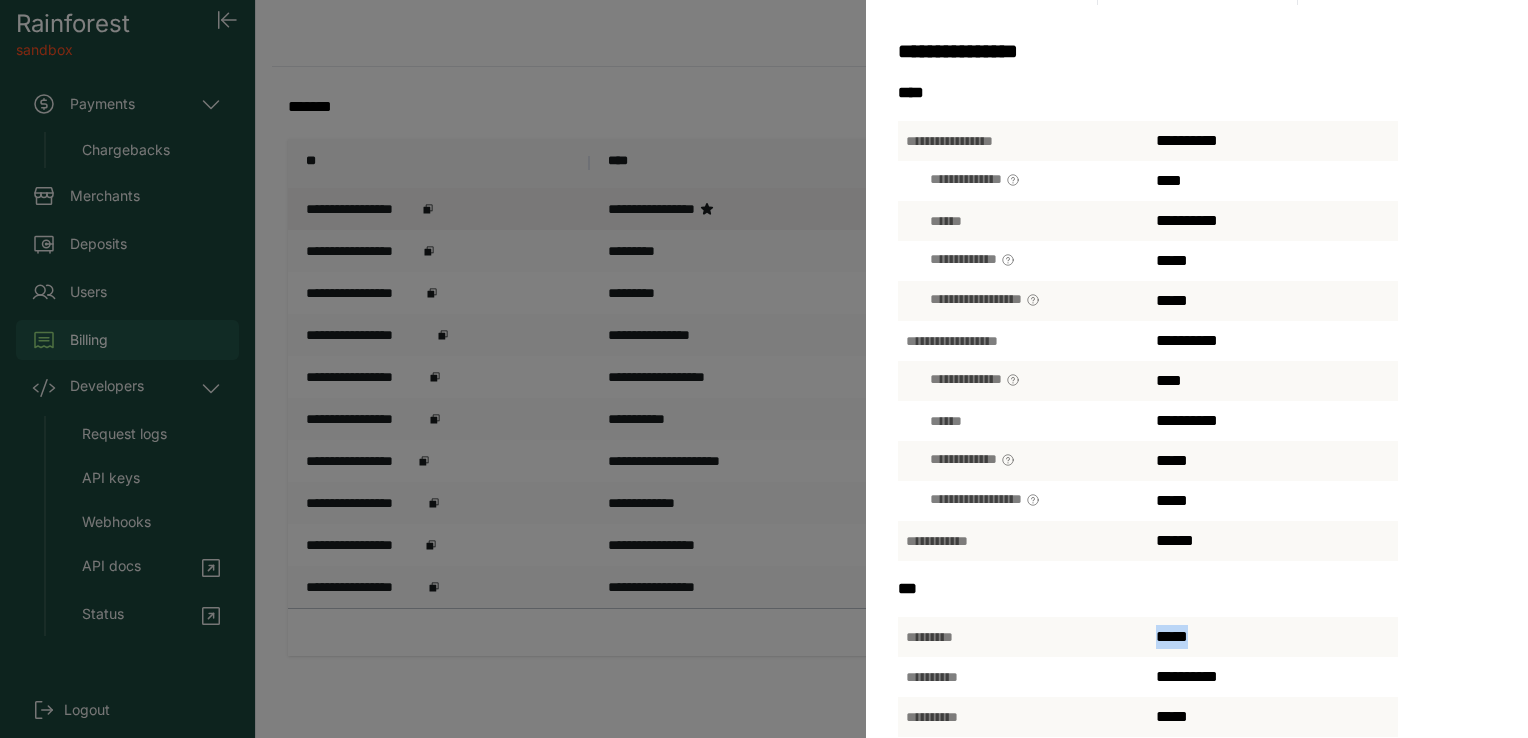 drag, startPoint x: 1160, startPoint y: 640, endPoint x: 1207, endPoint y: 637, distance: 47.095646 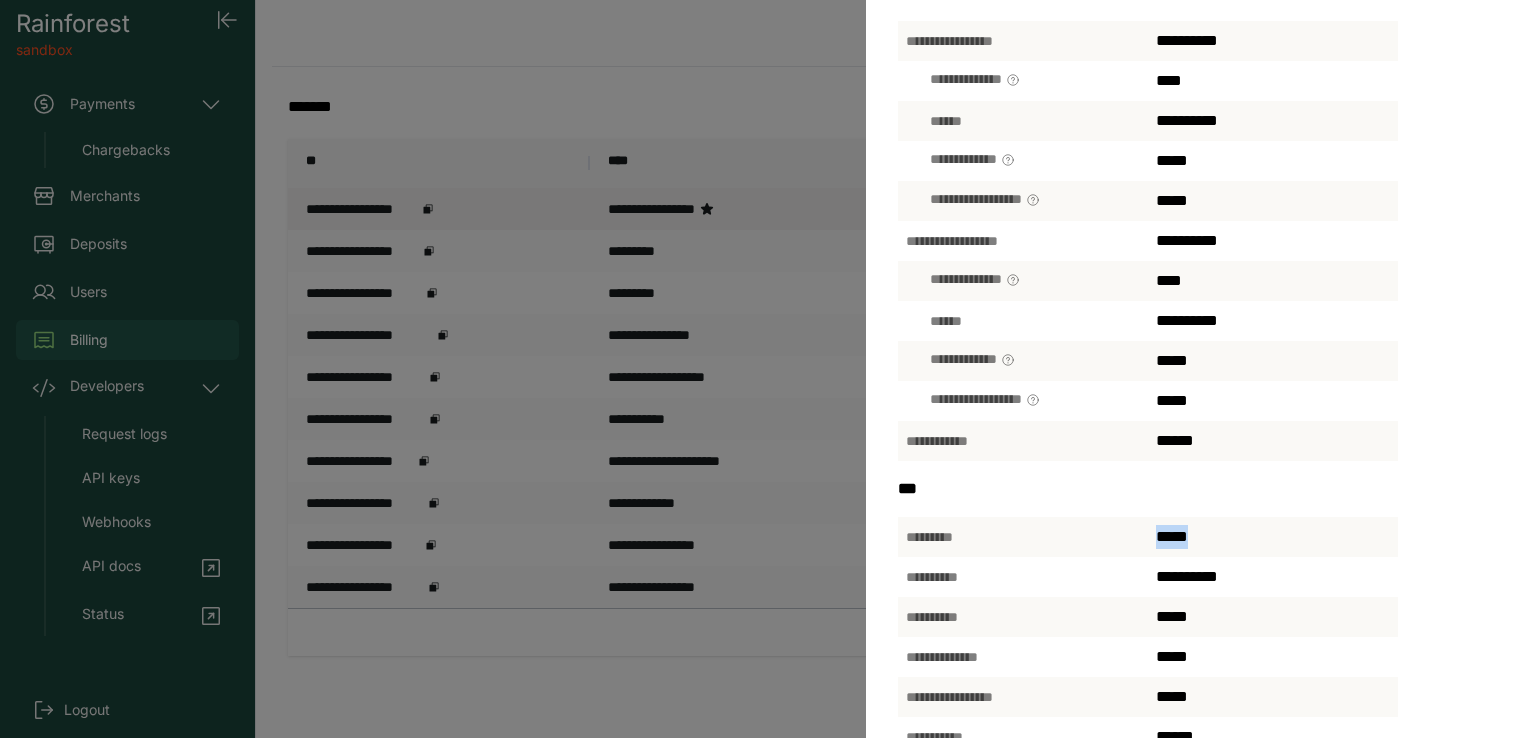 scroll, scrollTop: 200, scrollLeft: 0, axis: vertical 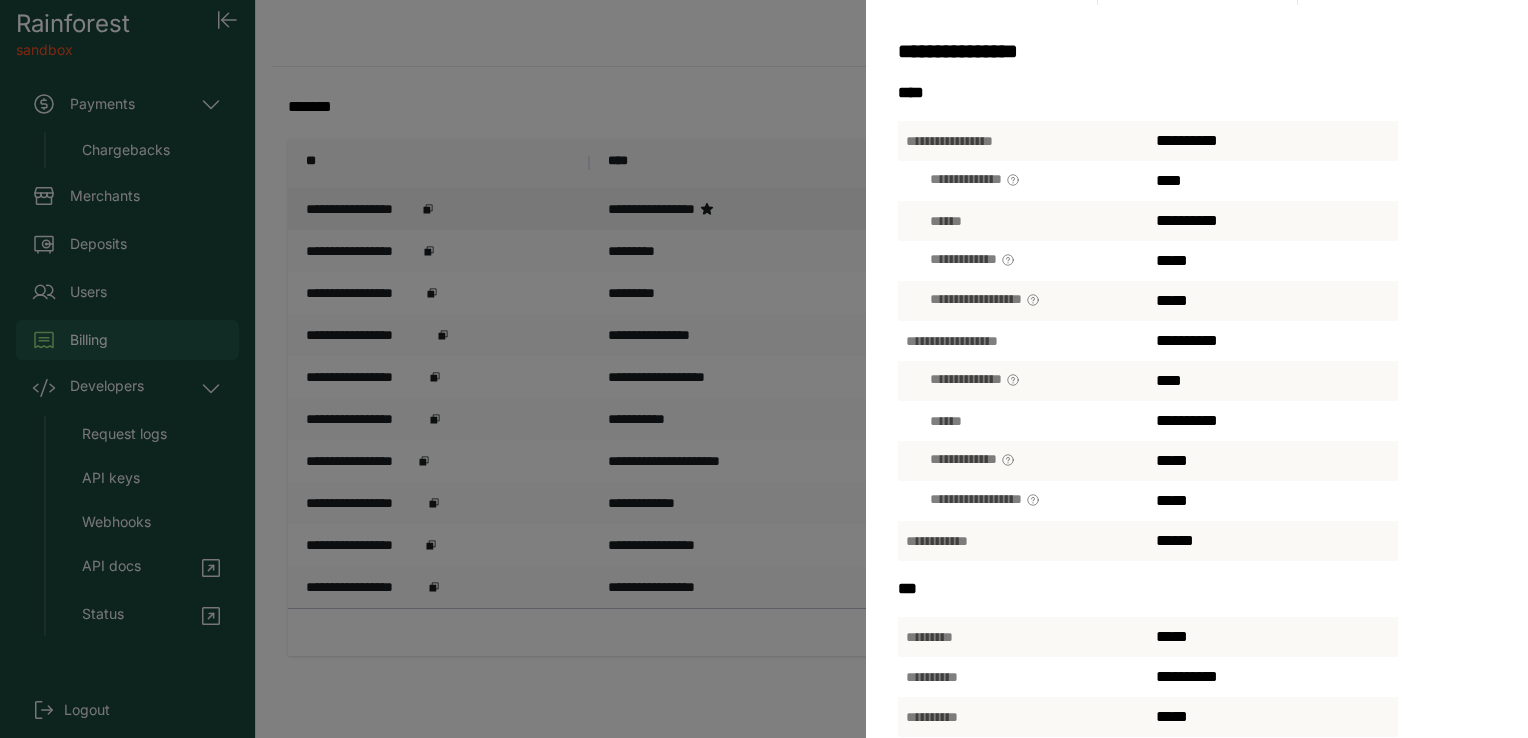 click on "**********" at bounding box center (764, 369) 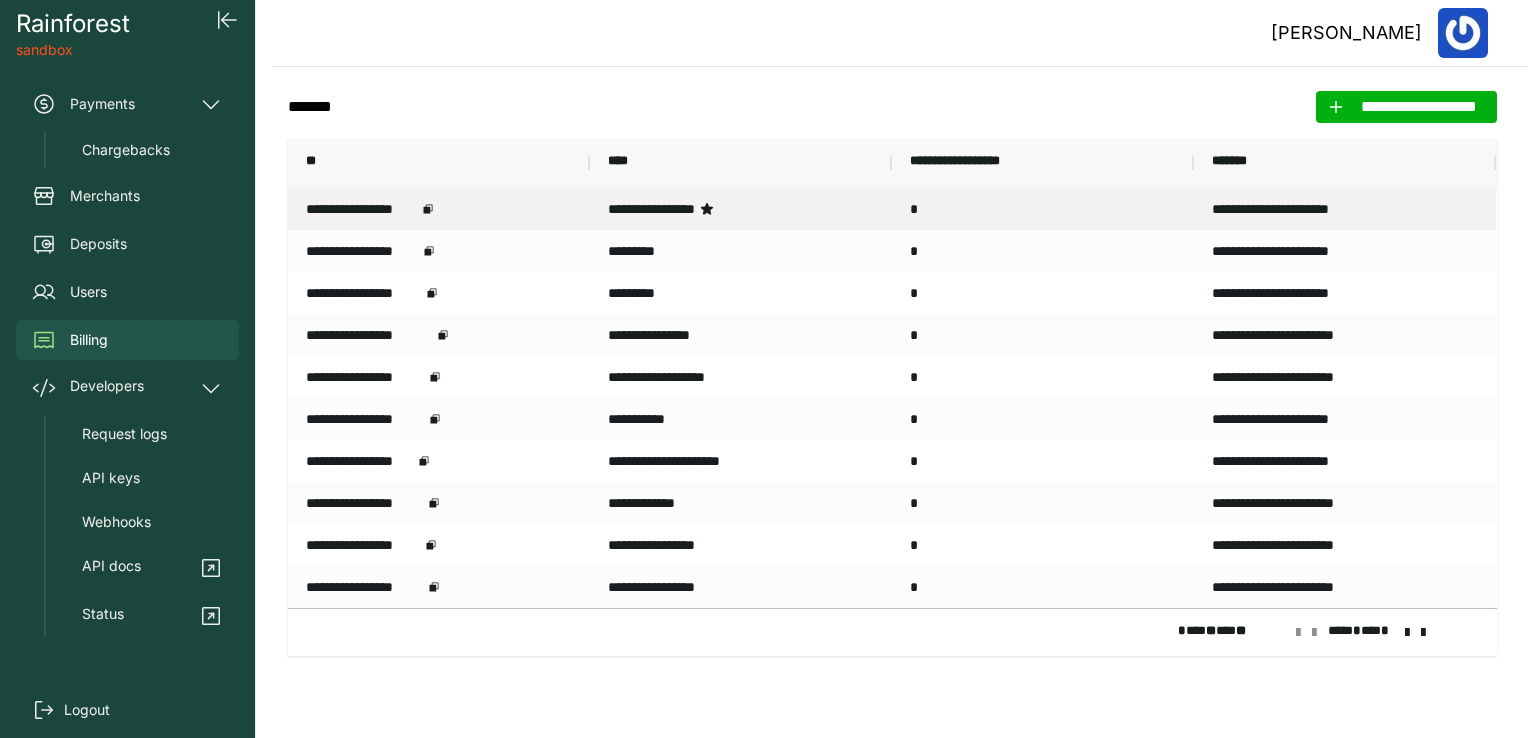 click at bounding box center (1407, 633) 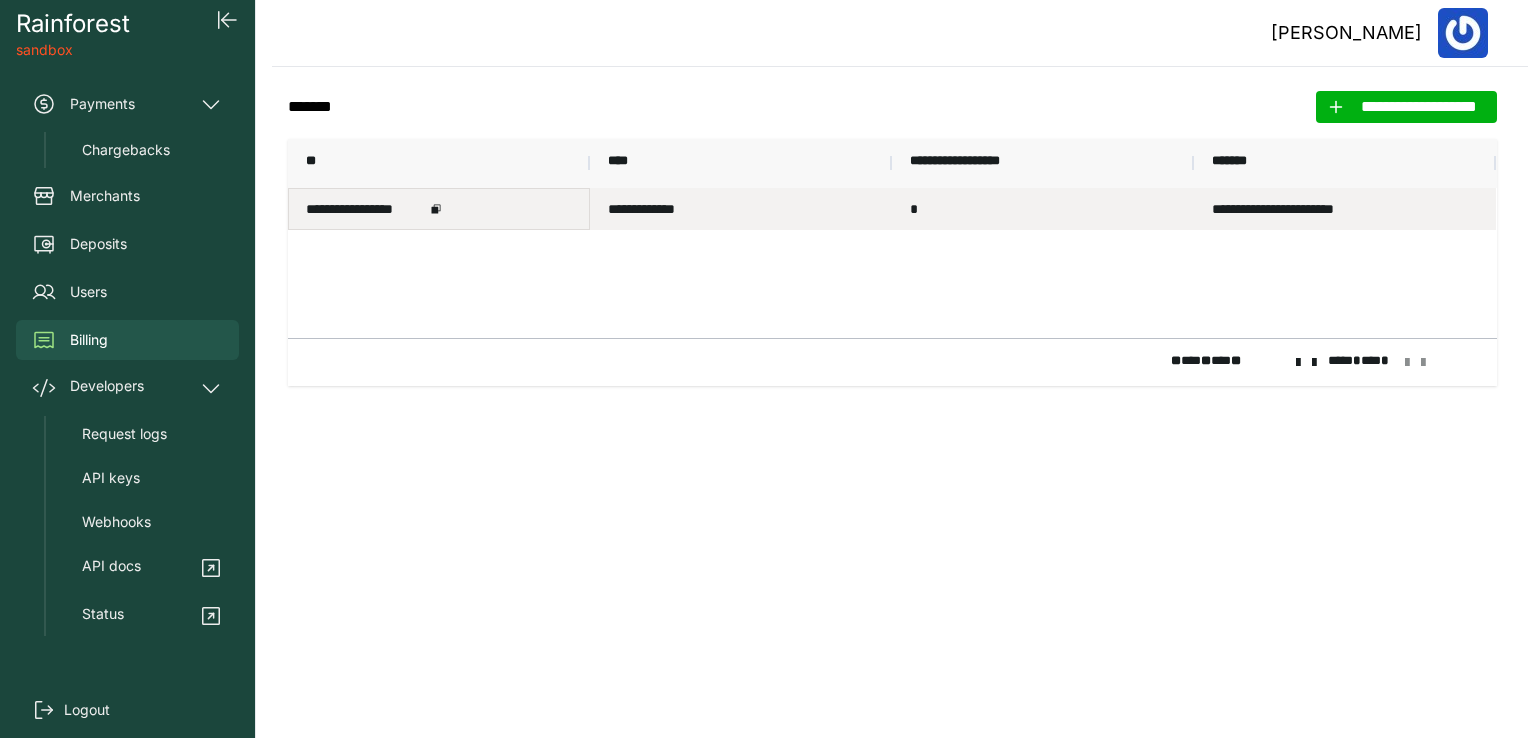 click on "**********" at bounding box center (365, 209) 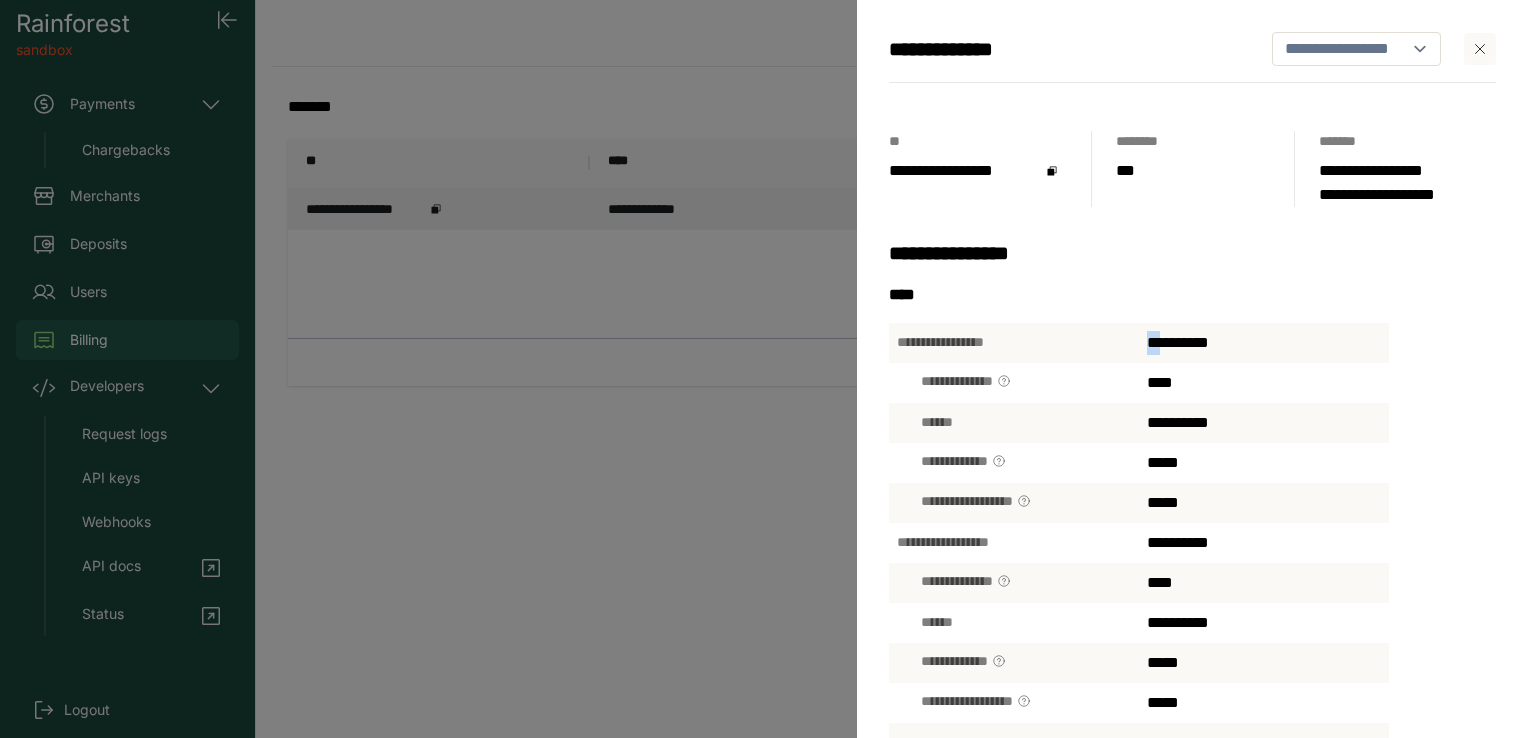drag, startPoint x: 1148, startPoint y: 340, endPoint x: 1172, endPoint y: 345, distance: 24.5153 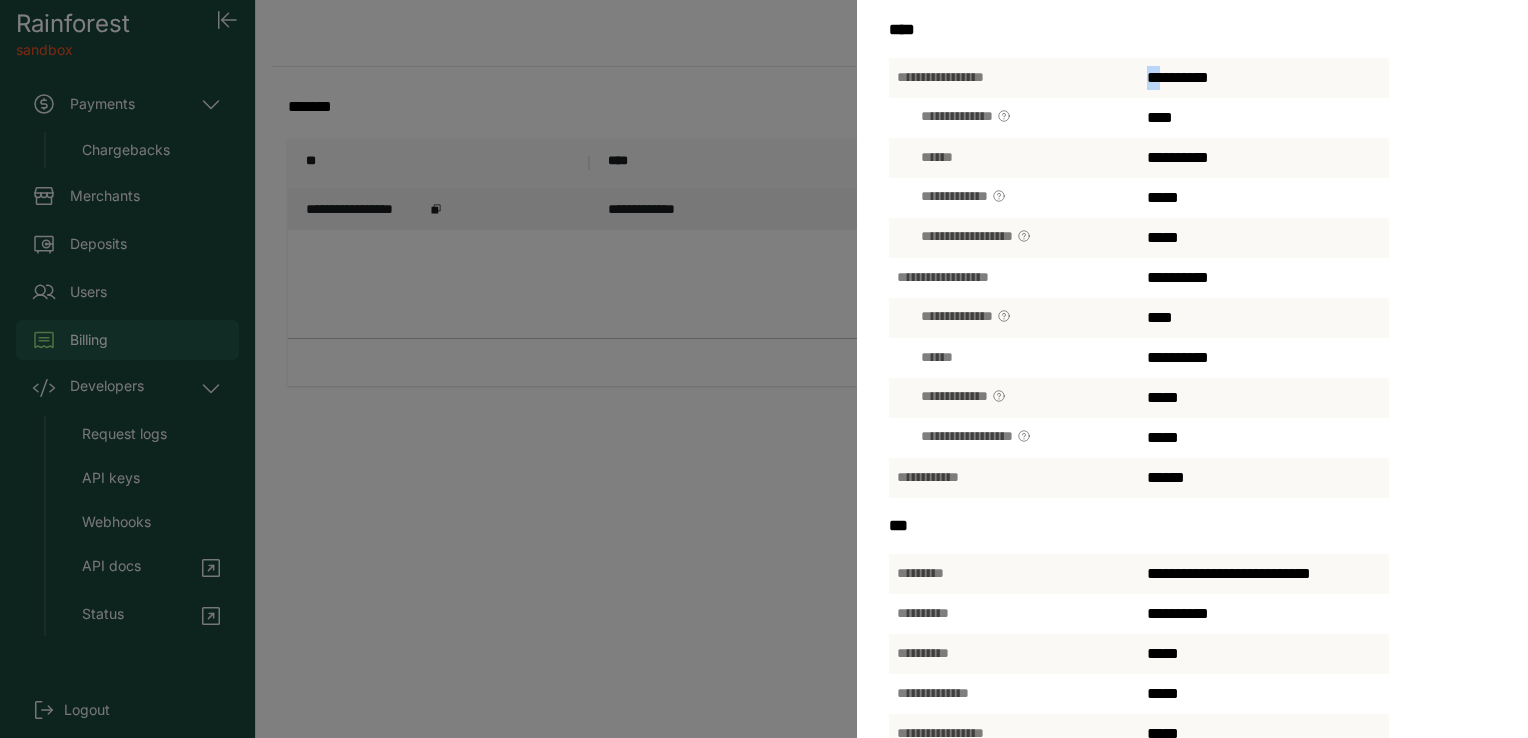 scroll, scrollTop: 300, scrollLeft: 0, axis: vertical 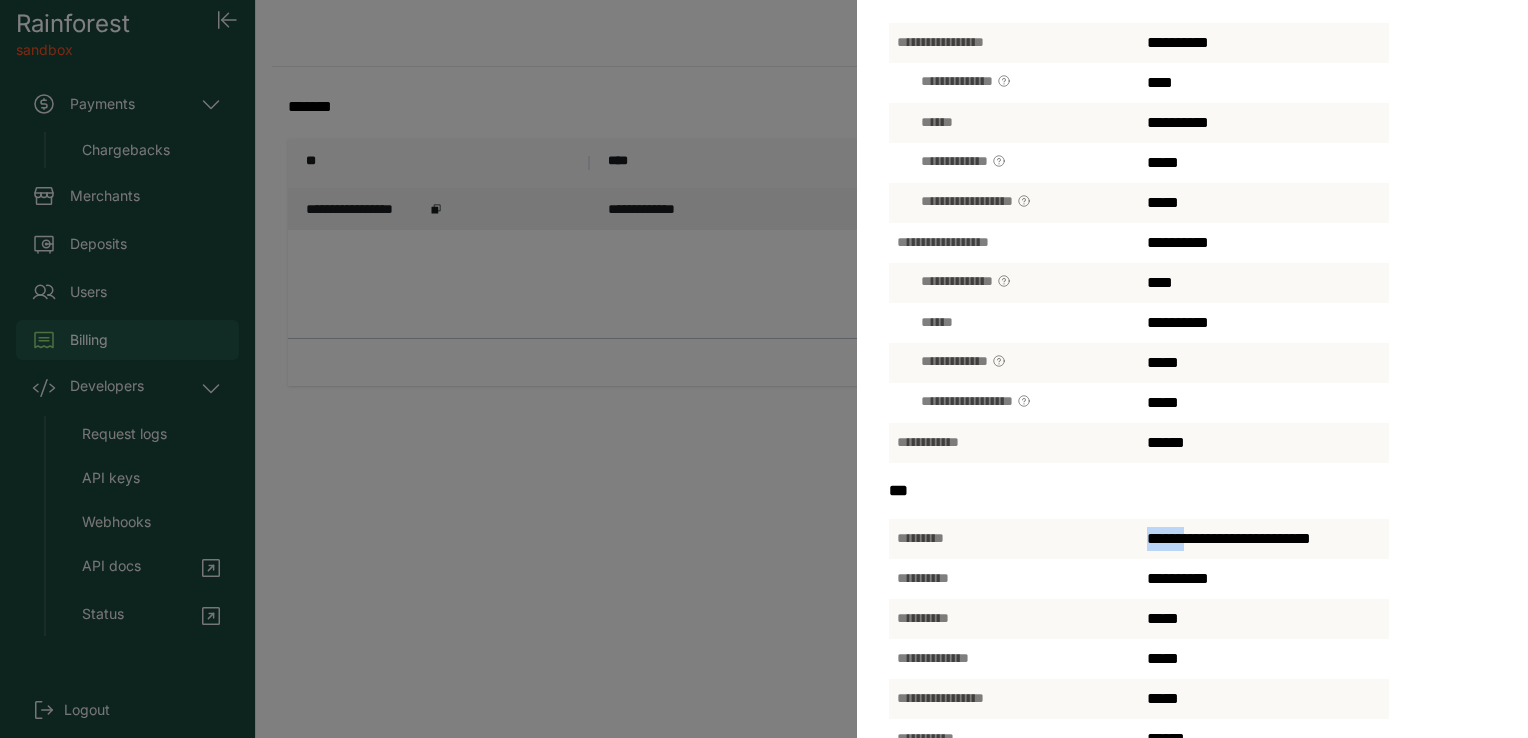 drag, startPoint x: 1205, startPoint y: 532, endPoint x: 1136, endPoint y: 540, distance: 69.46222 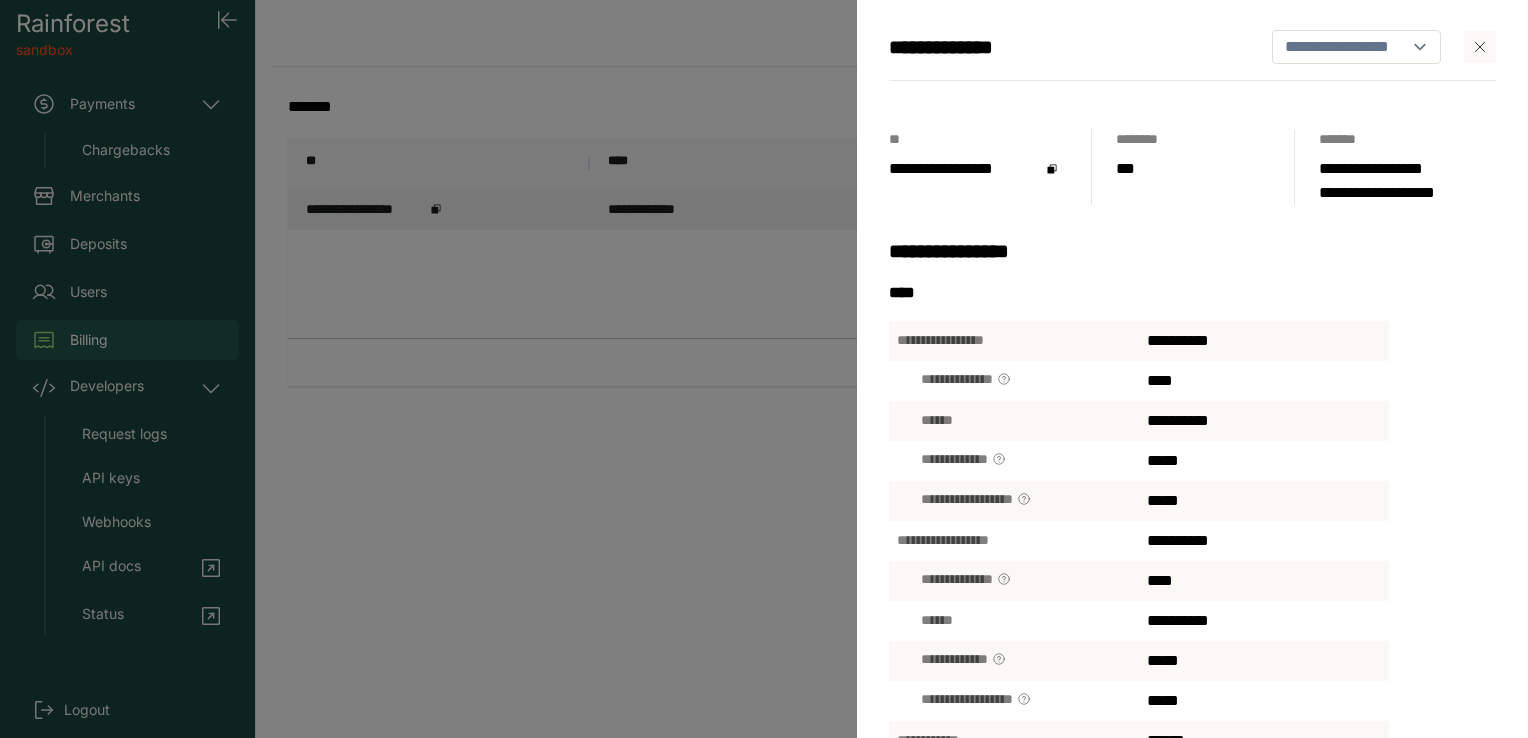 scroll, scrollTop: 0, scrollLeft: 0, axis: both 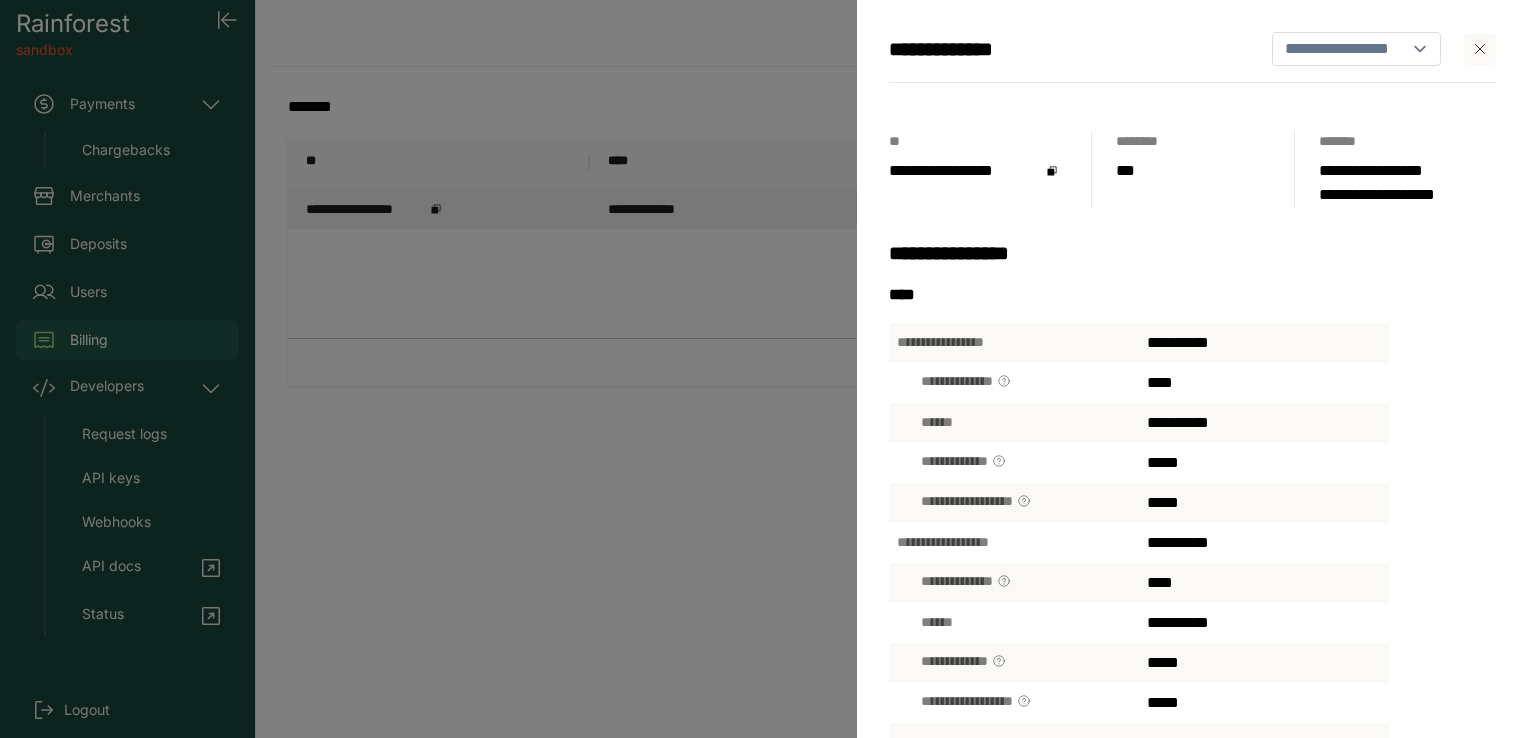 click on "**********" at bounding box center [764, 369] 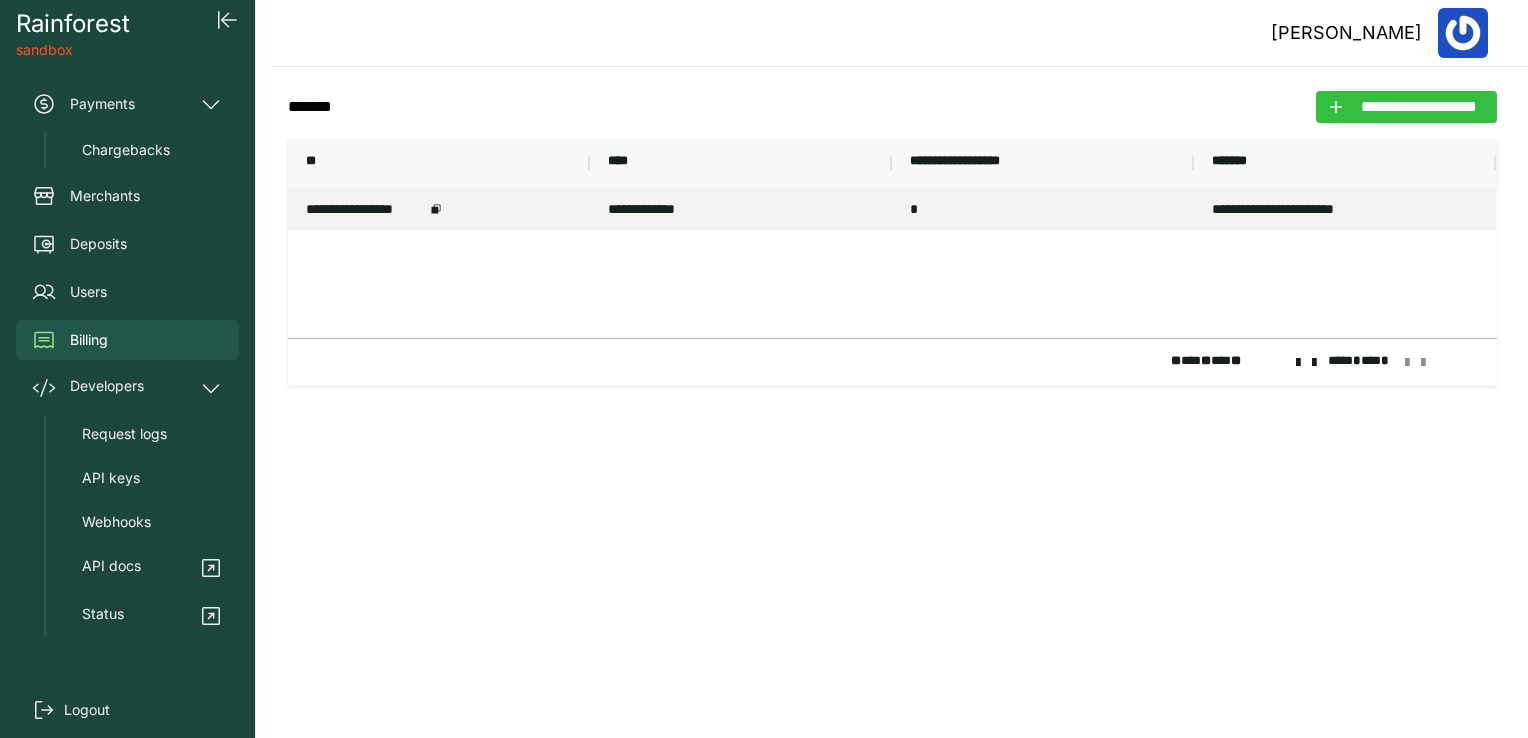 click on "**********" at bounding box center (1418, 107) 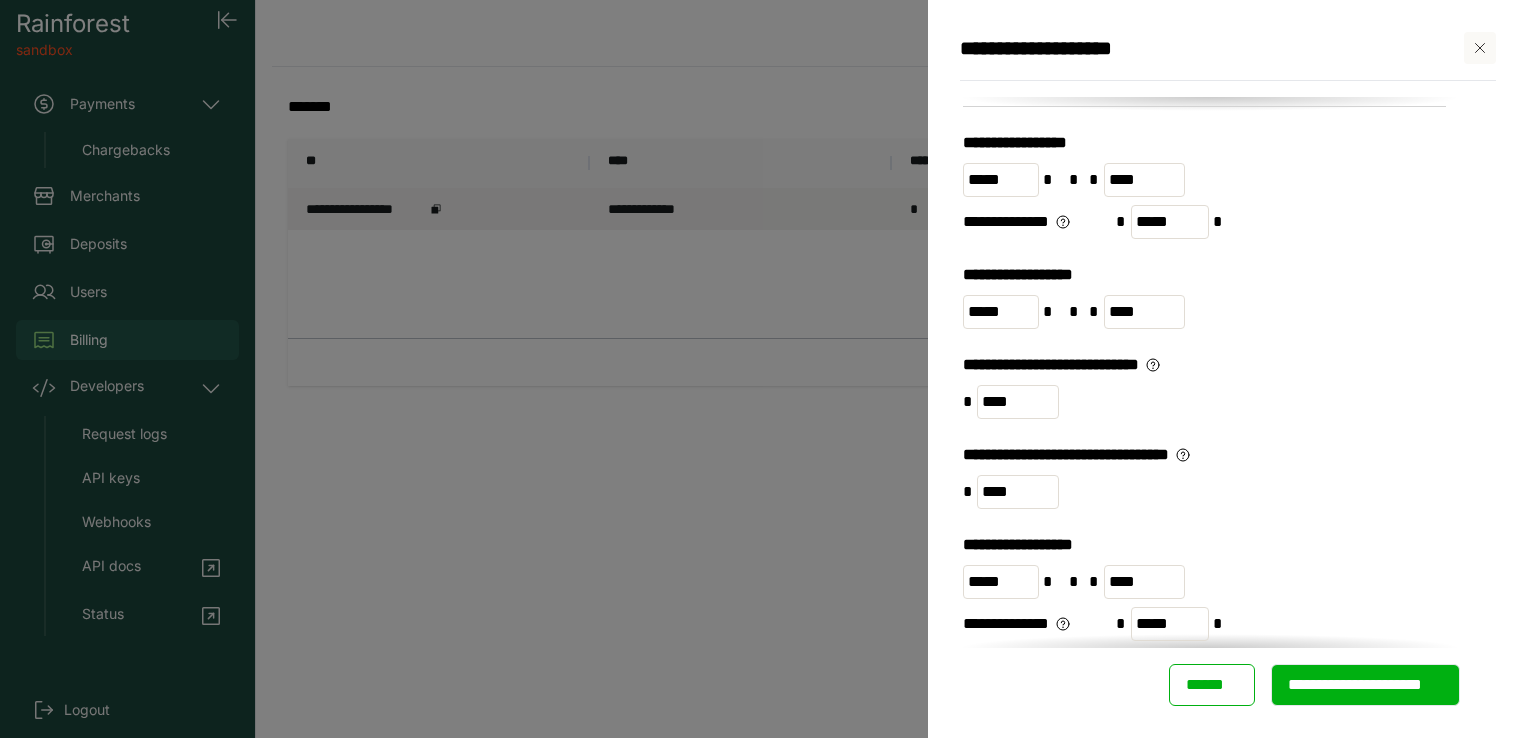 scroll, scrollTop: 200, scrollLeft: 0, axis: vertical 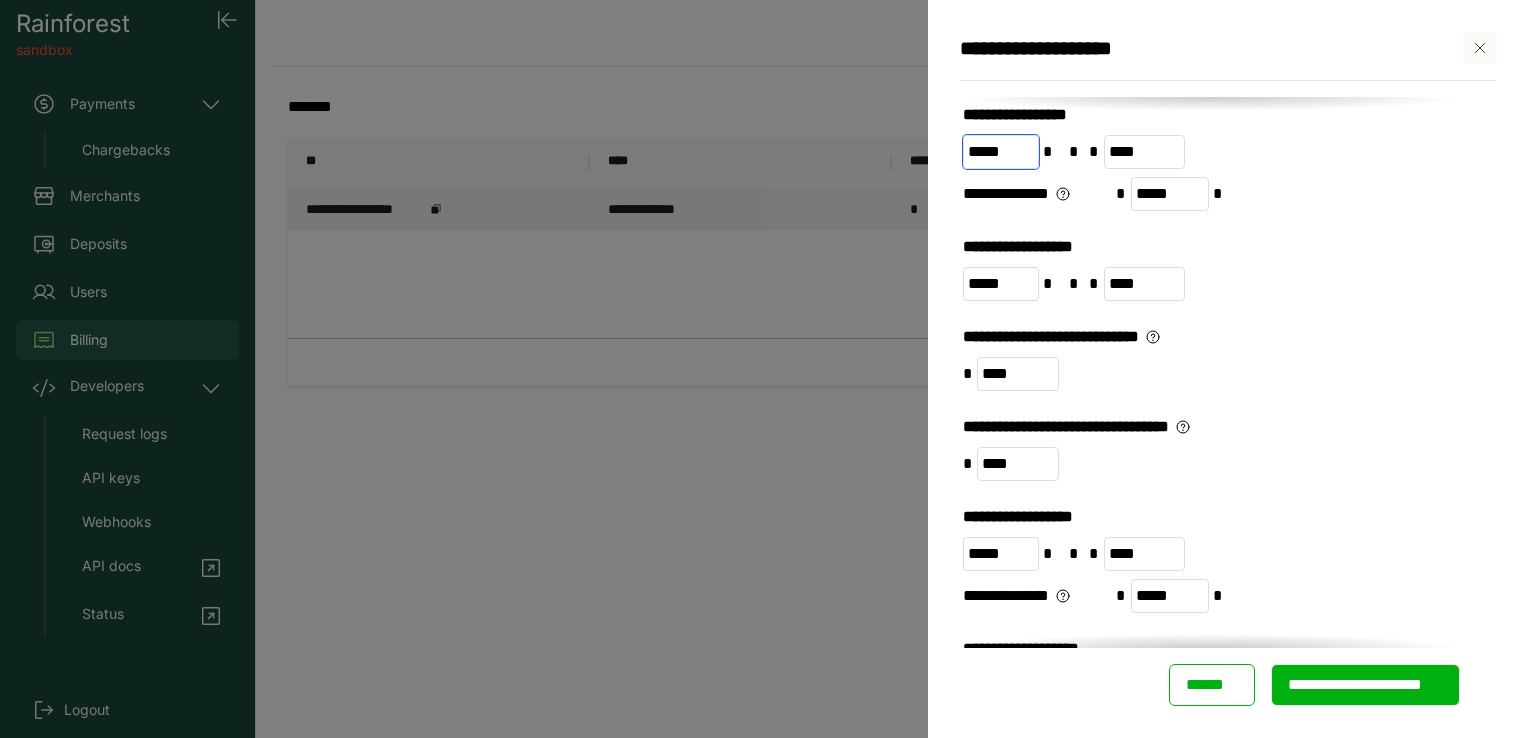 click on "*****" at bounding box center [1001, 152] 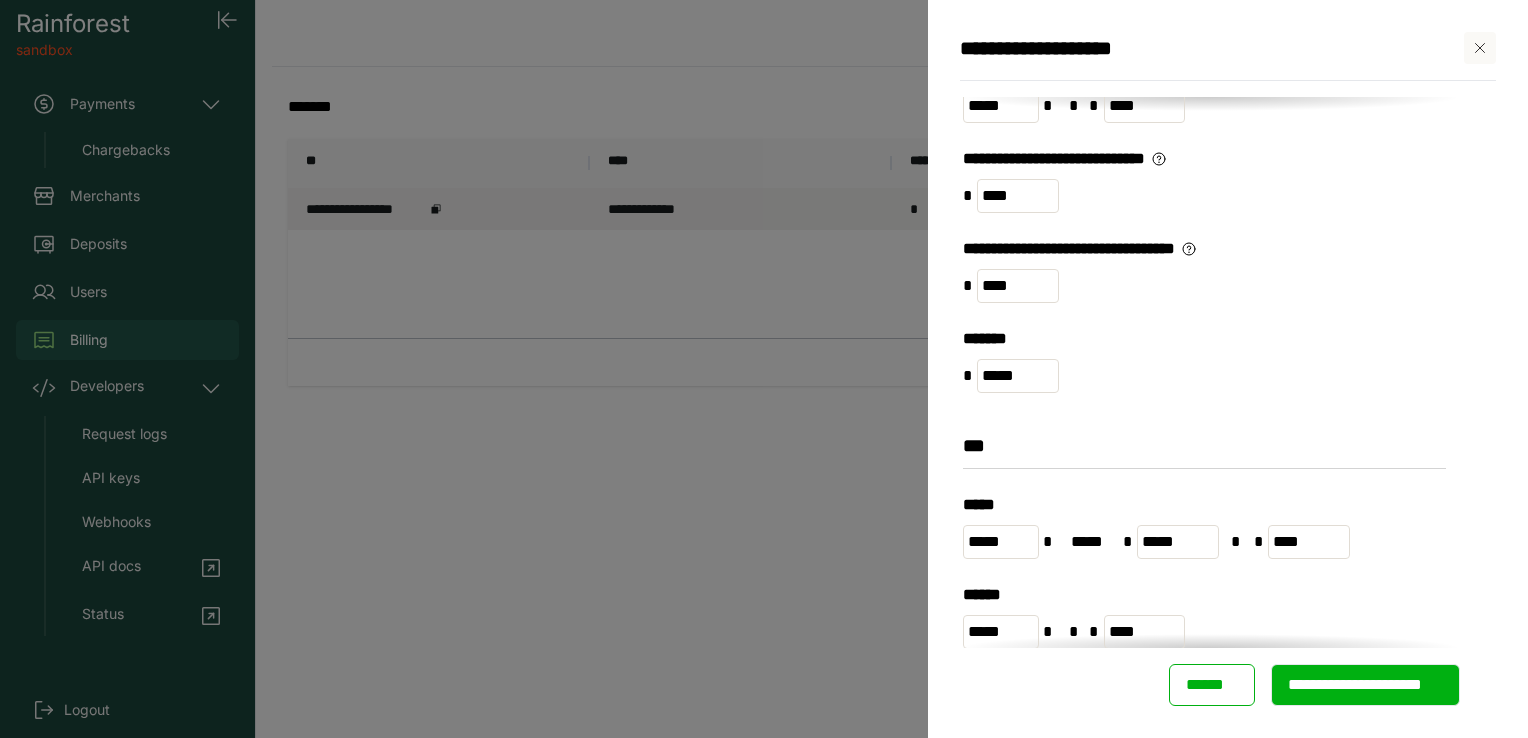 scroll, scrollTop: 900, scrollLeft: 0, axis: vertical 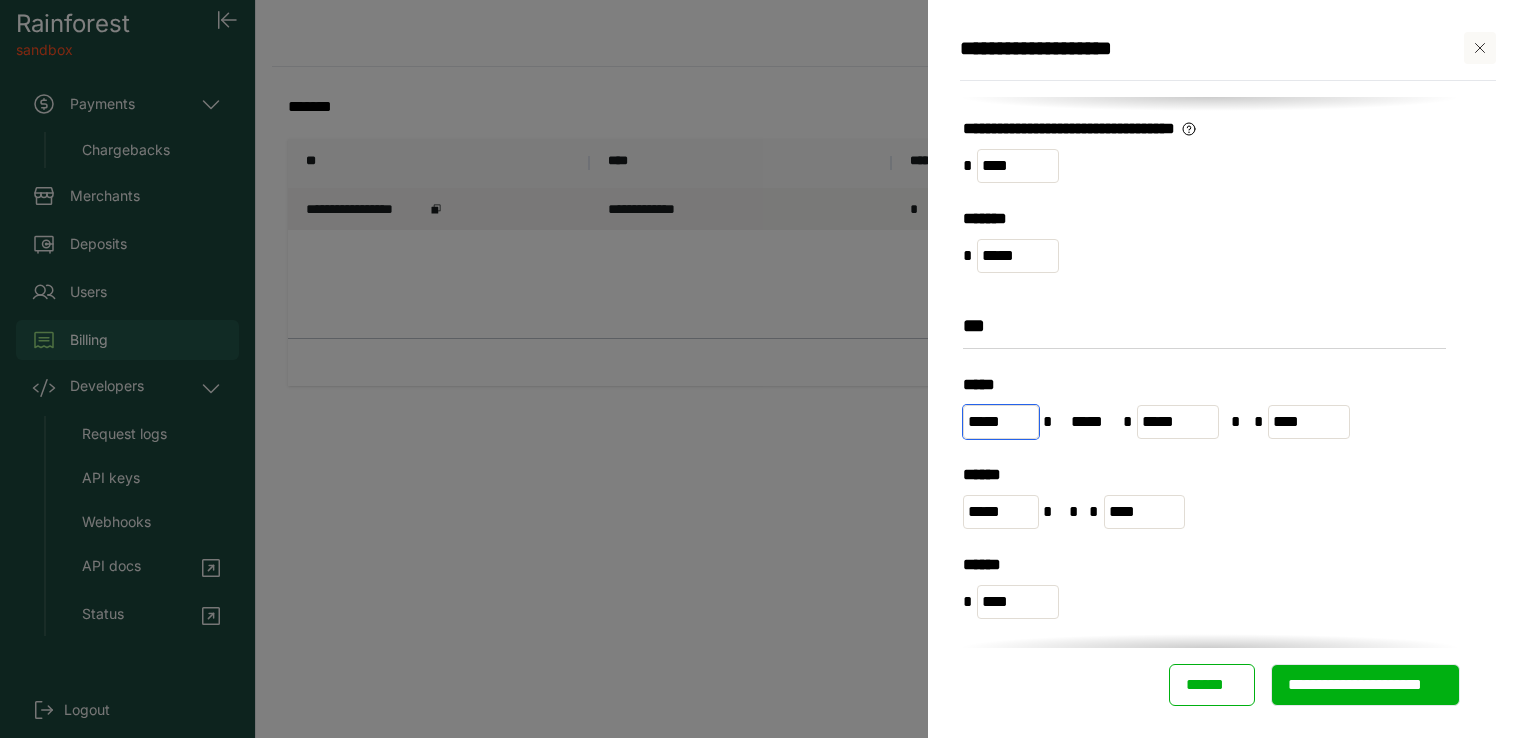 drag, startPoint x: 976, startPoint y: 421, endPoint x: 959, endPoint y: 421, distance: 17 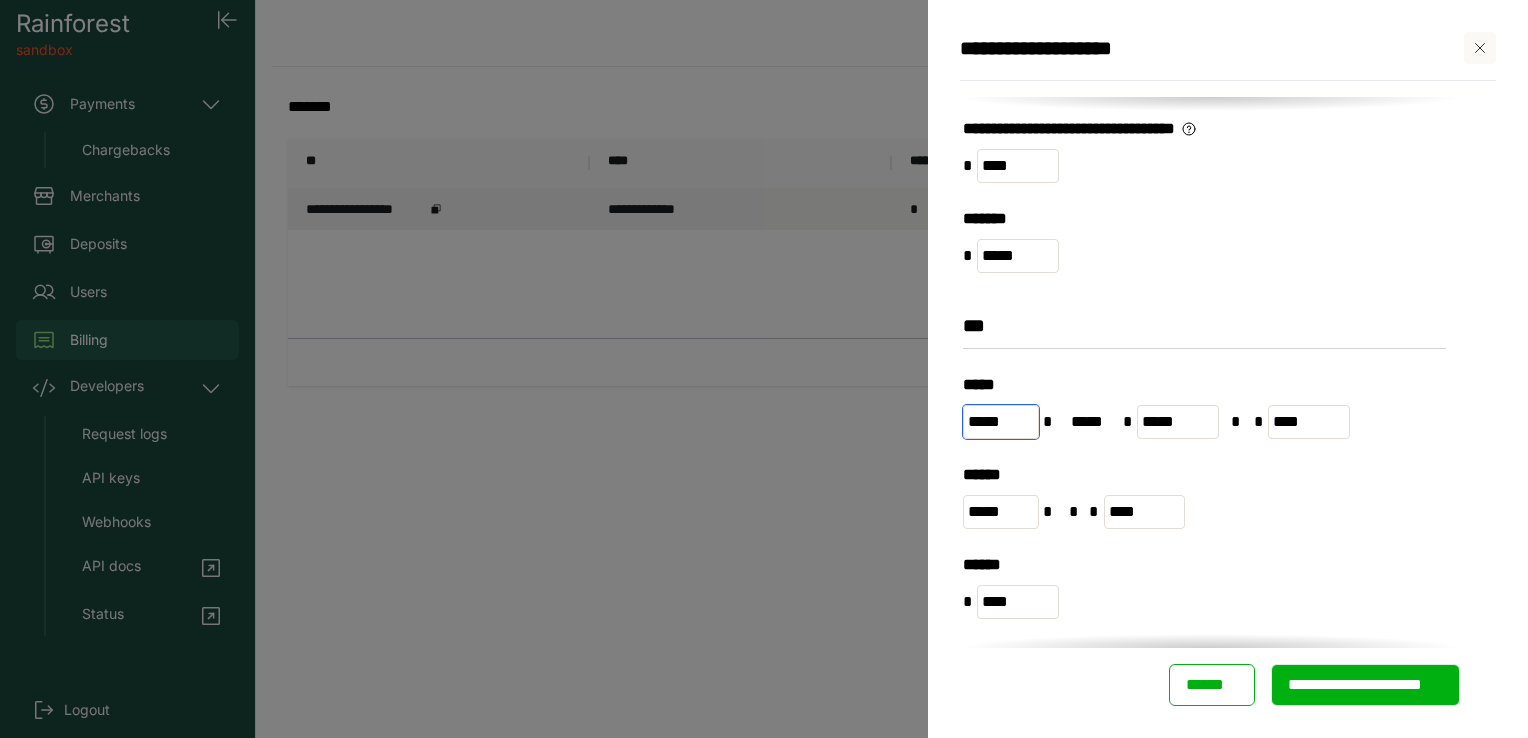 type on "*****" 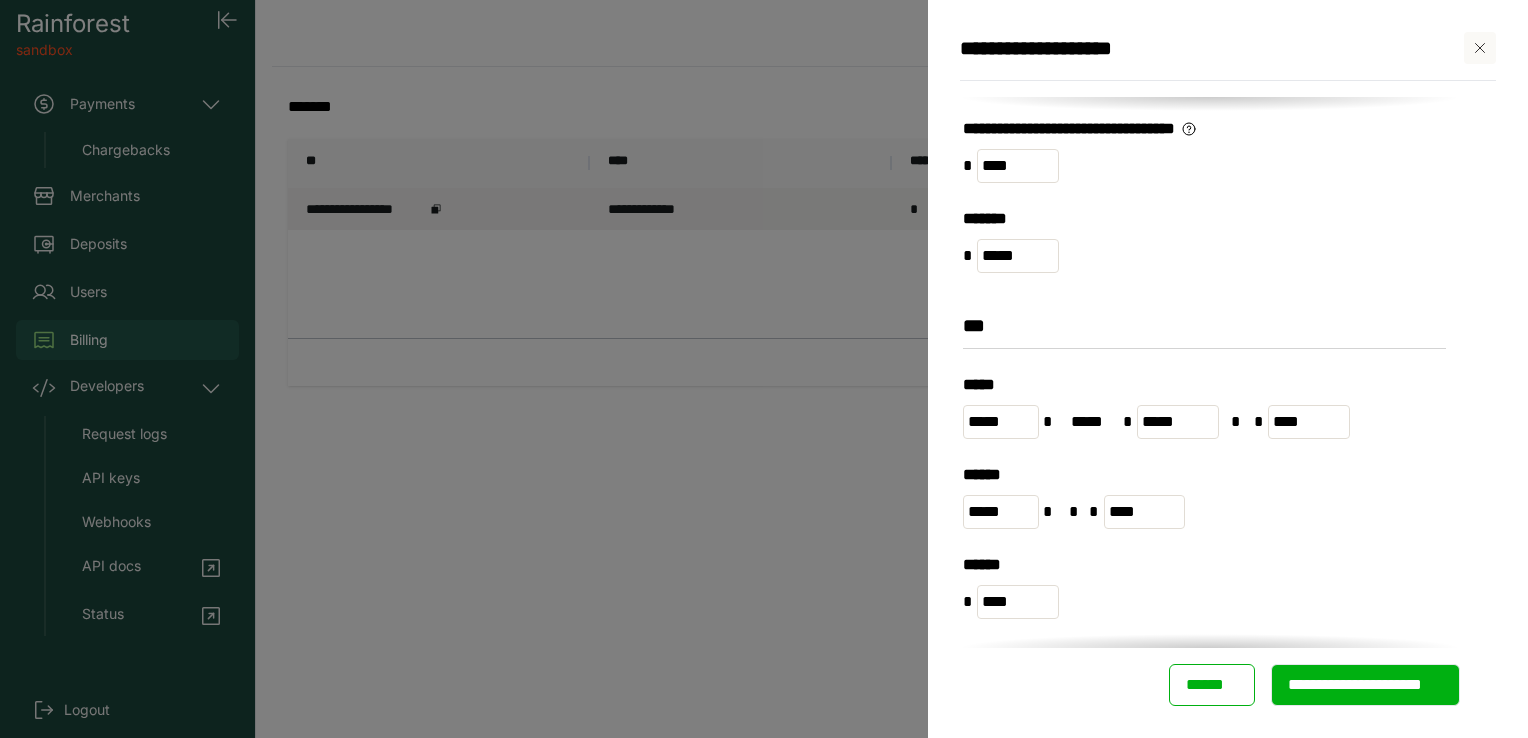 click on "***** ***** * ***** * ***** * * ****" at bounding box center (1210, 418) 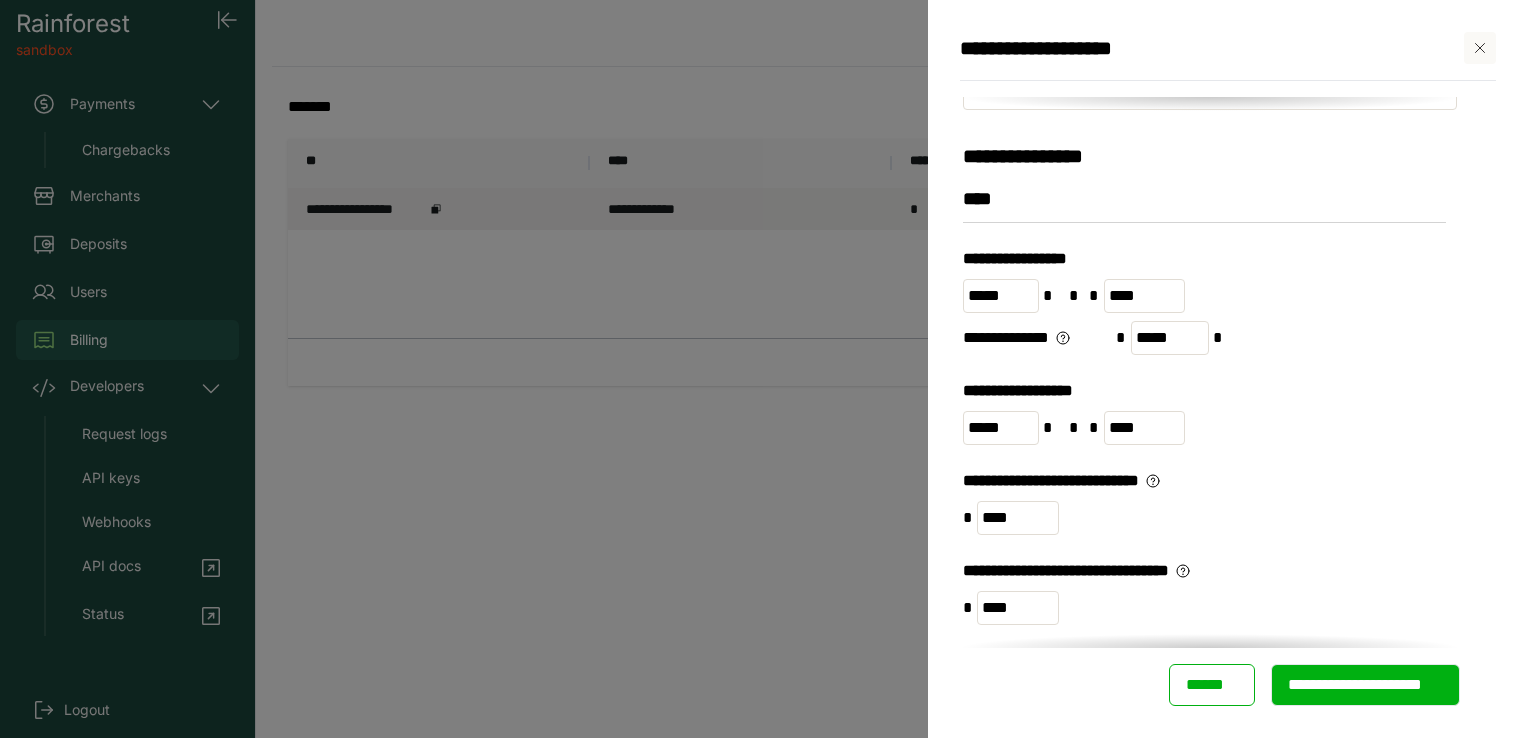 scroll, scrollTop: 0, scrollLeft: 0, axis: both 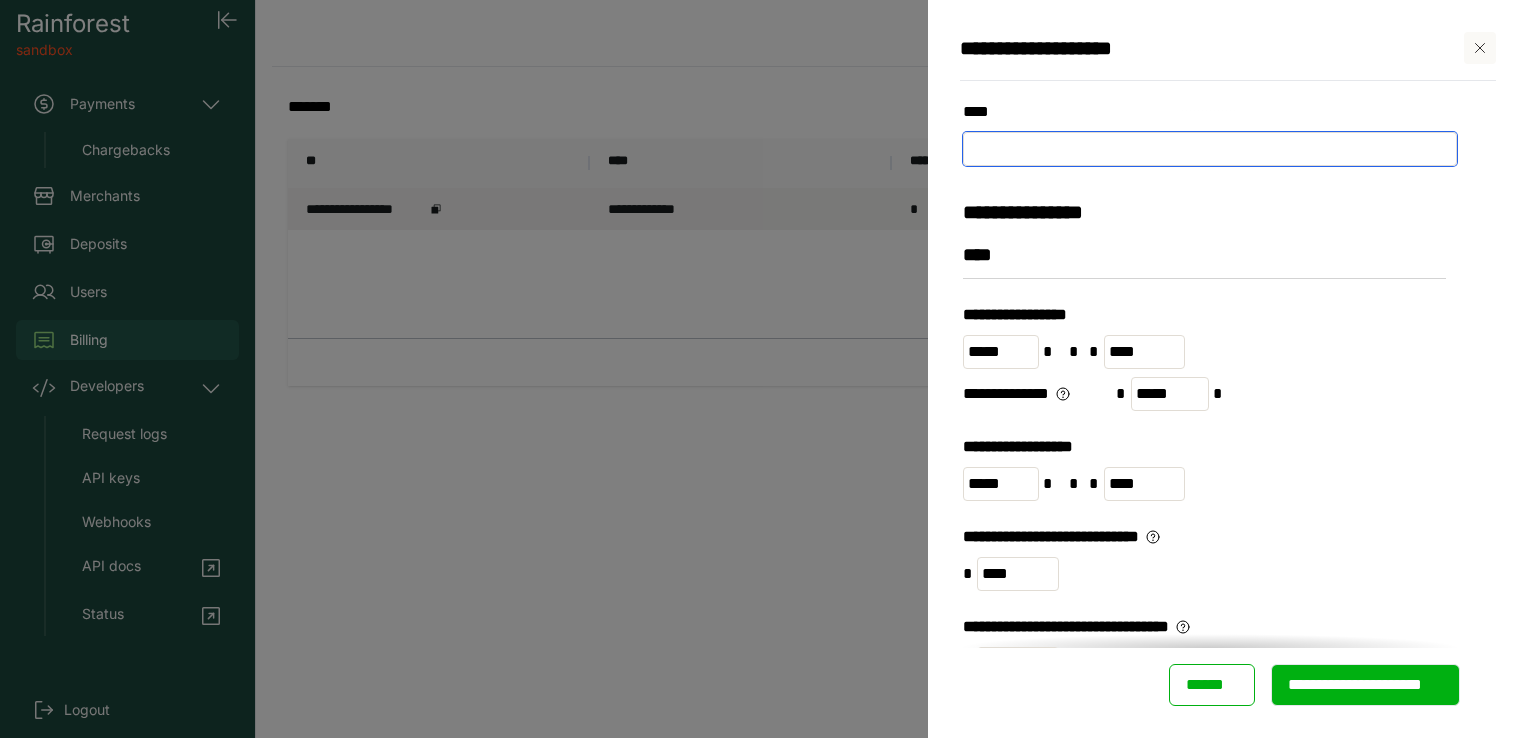 click at bounding box center (1210, 149) 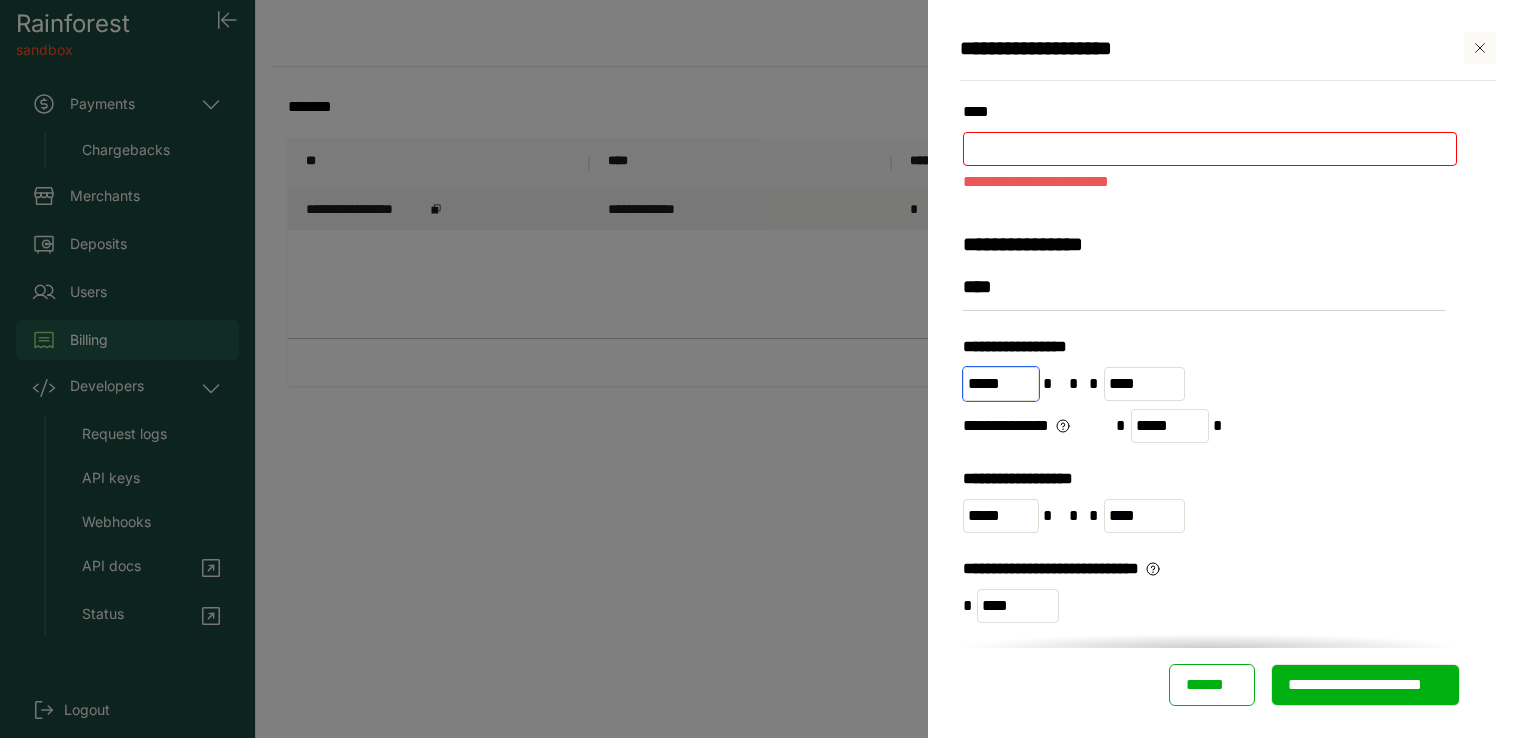 drag, startPoint x: 981, startPoint y: 347, endPoint x: 969, endPoint y: 351, distance: 12.649111 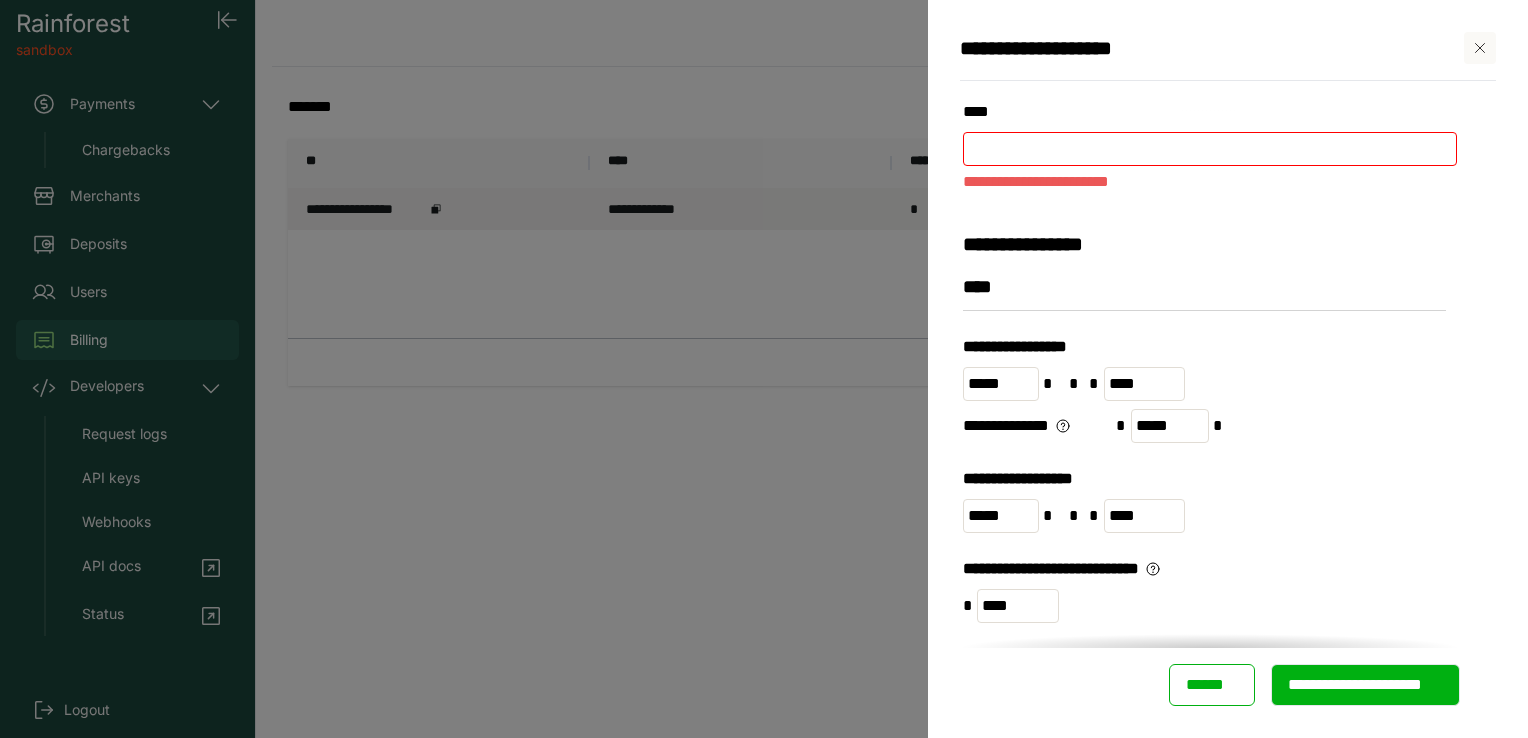 click on "**********" at bounding box center (1210, 1255) 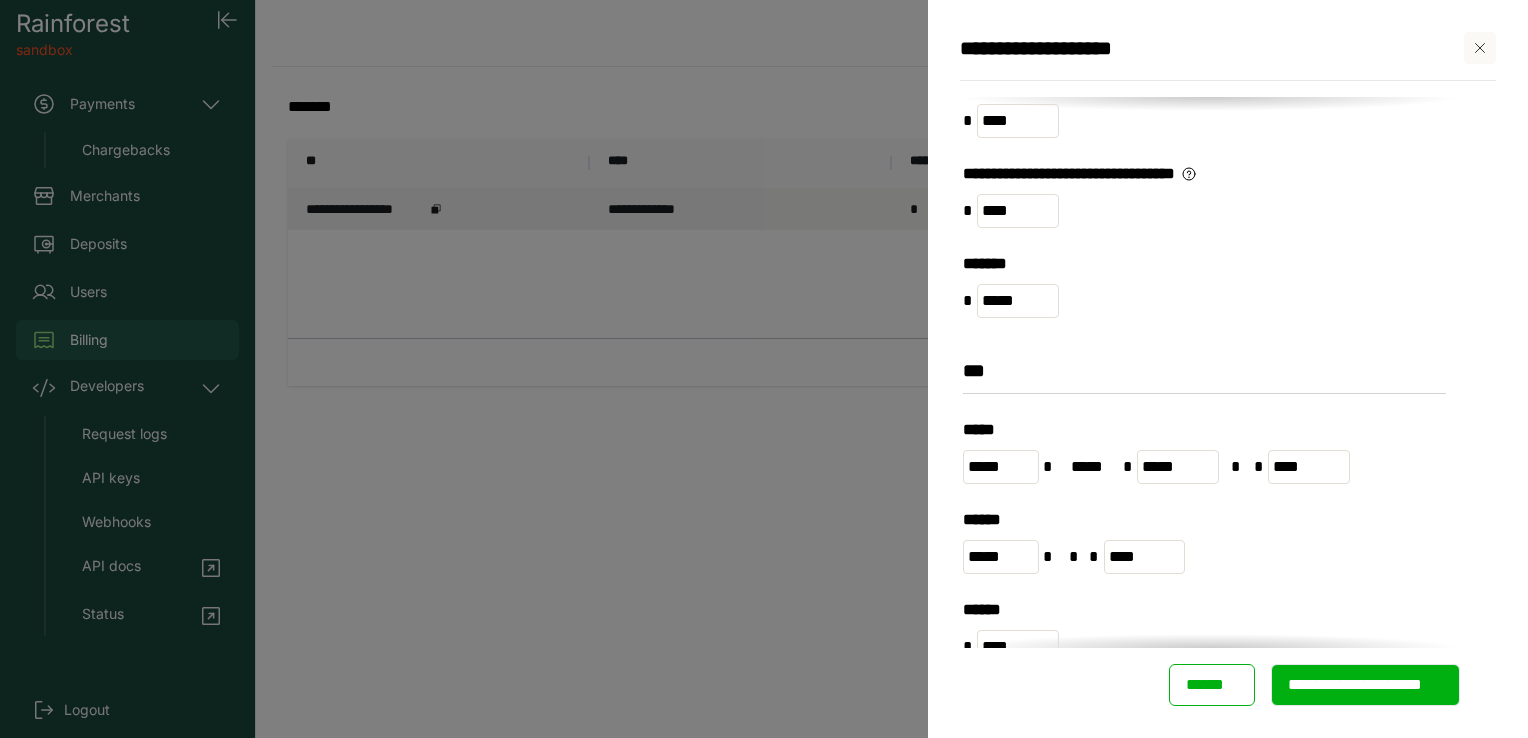 scroll, scrollTop: 900, scrollLeft: 0, axis: vertical 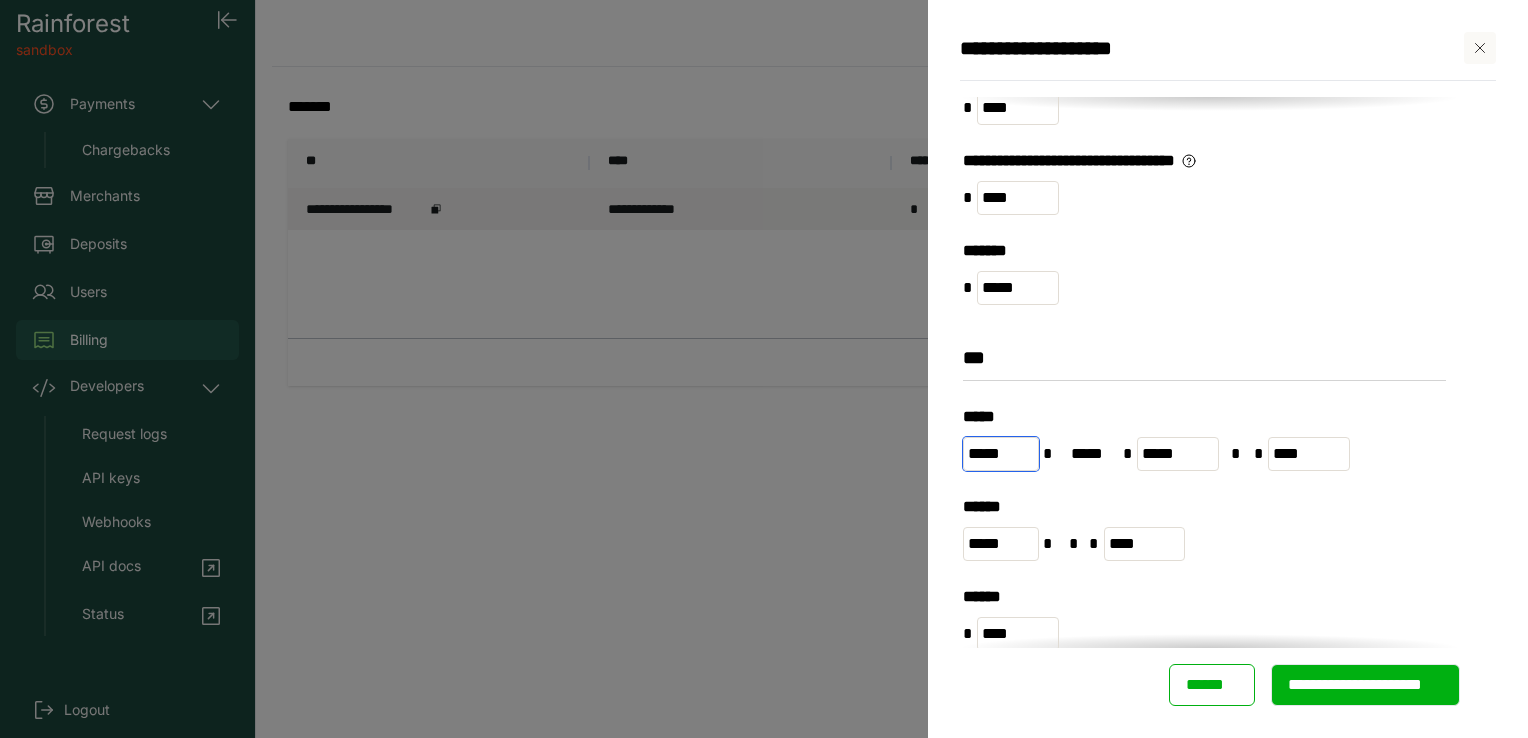click on "*****" at bounding box center [1001, 454] 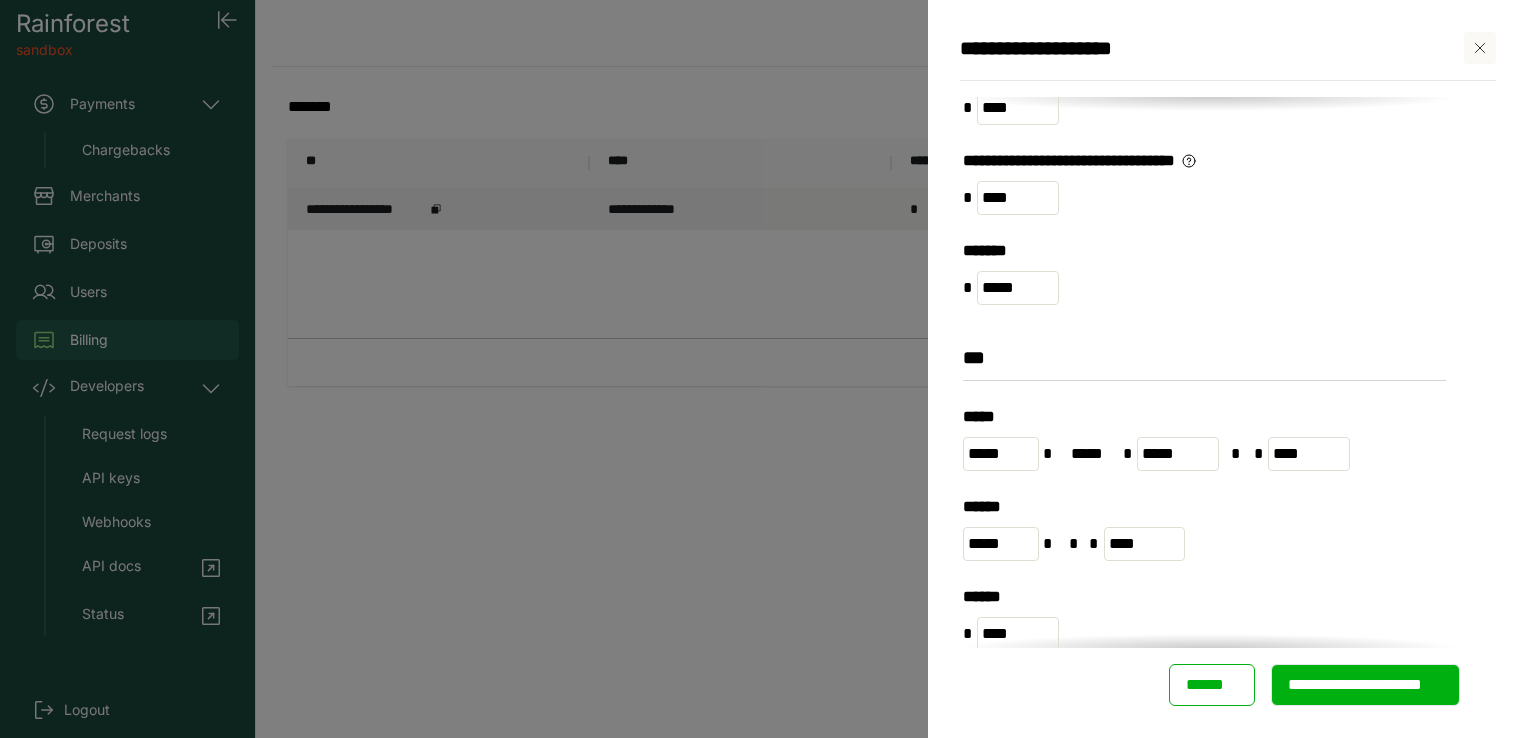 click on "***** ***** * ***** * ***** * * ****" at bounding box center (1210, 450) 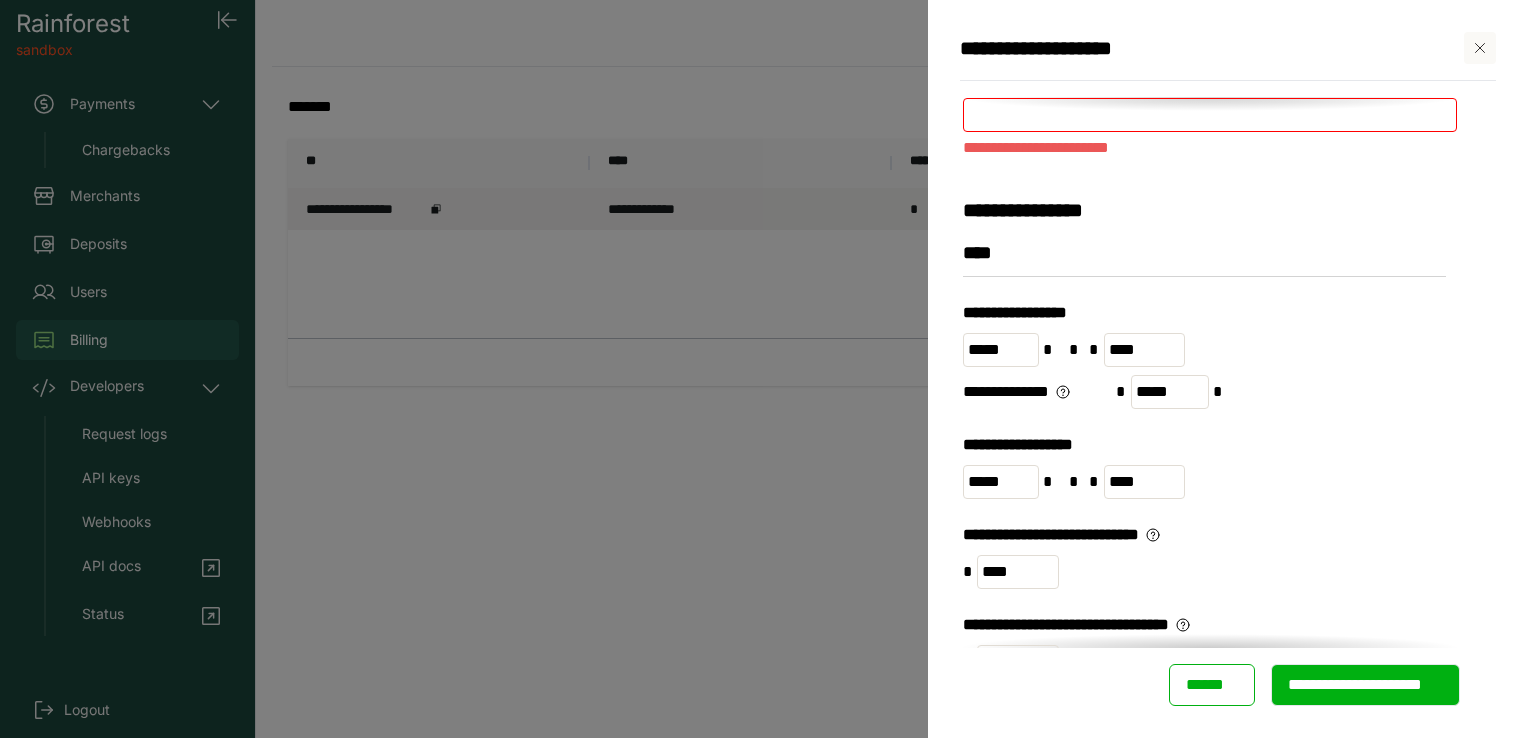 scroll, scrollTop: 0, scrollLeft: 0, axis: both 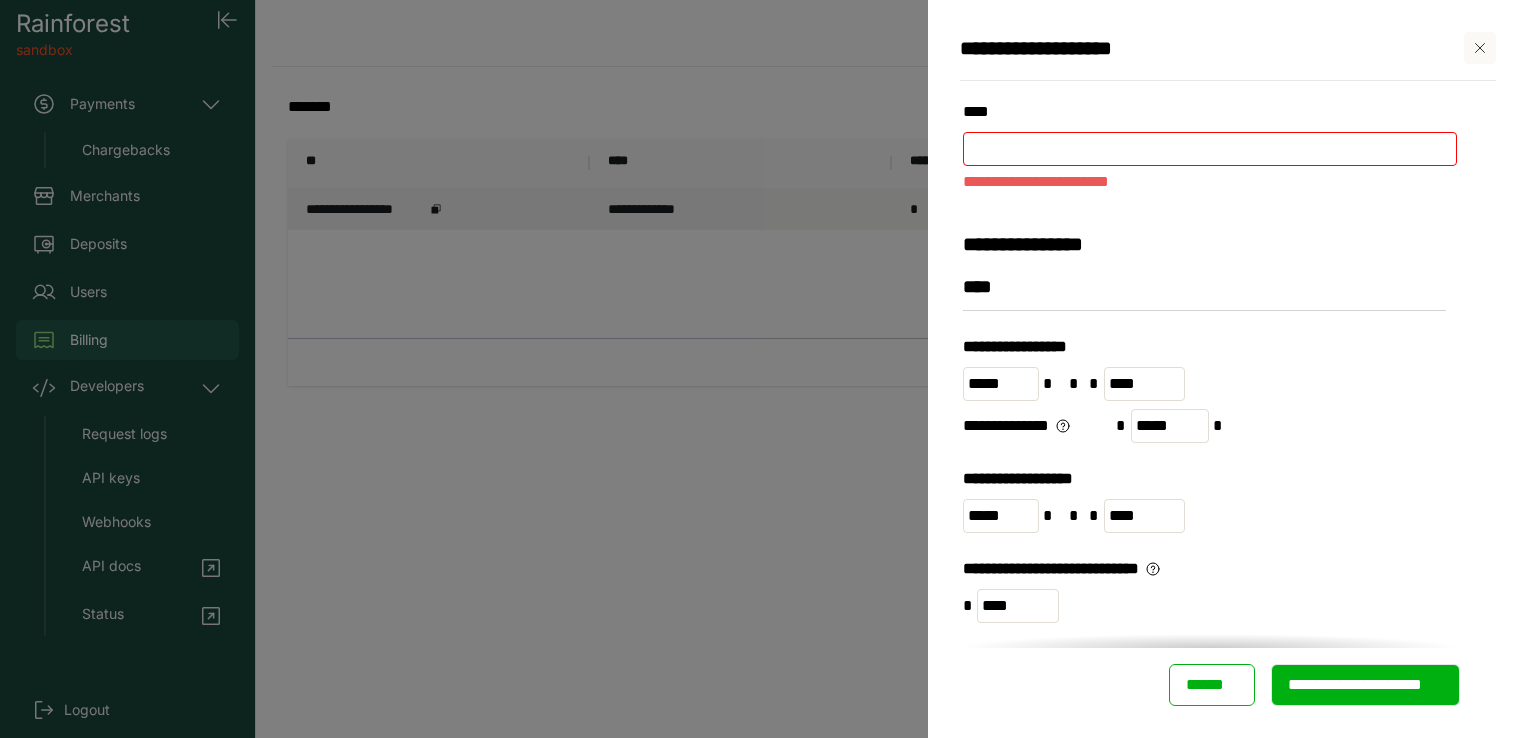 click at bounding box center (1210, 149) 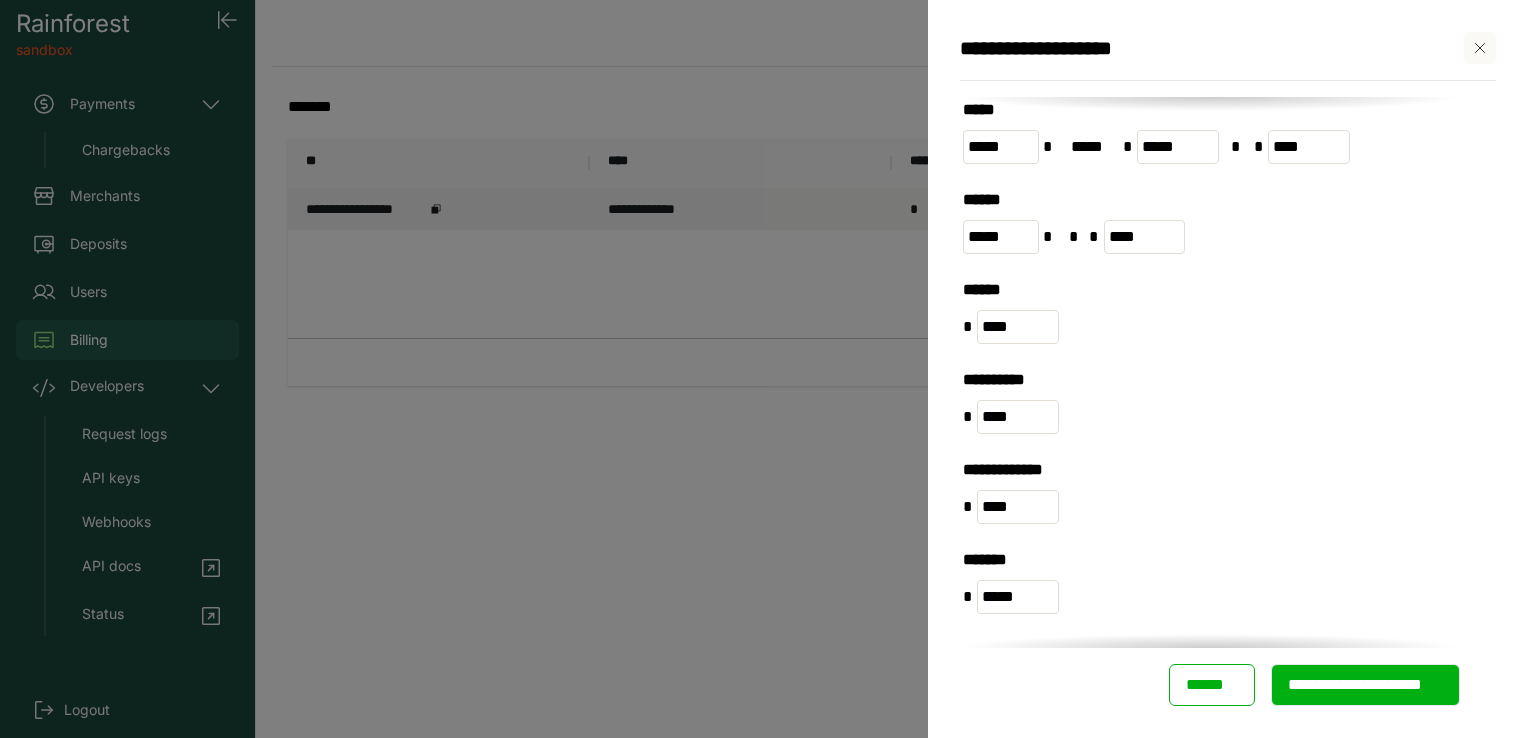 scroll, scrollTop: 1300, scrollLeft: 0, axis: vertical 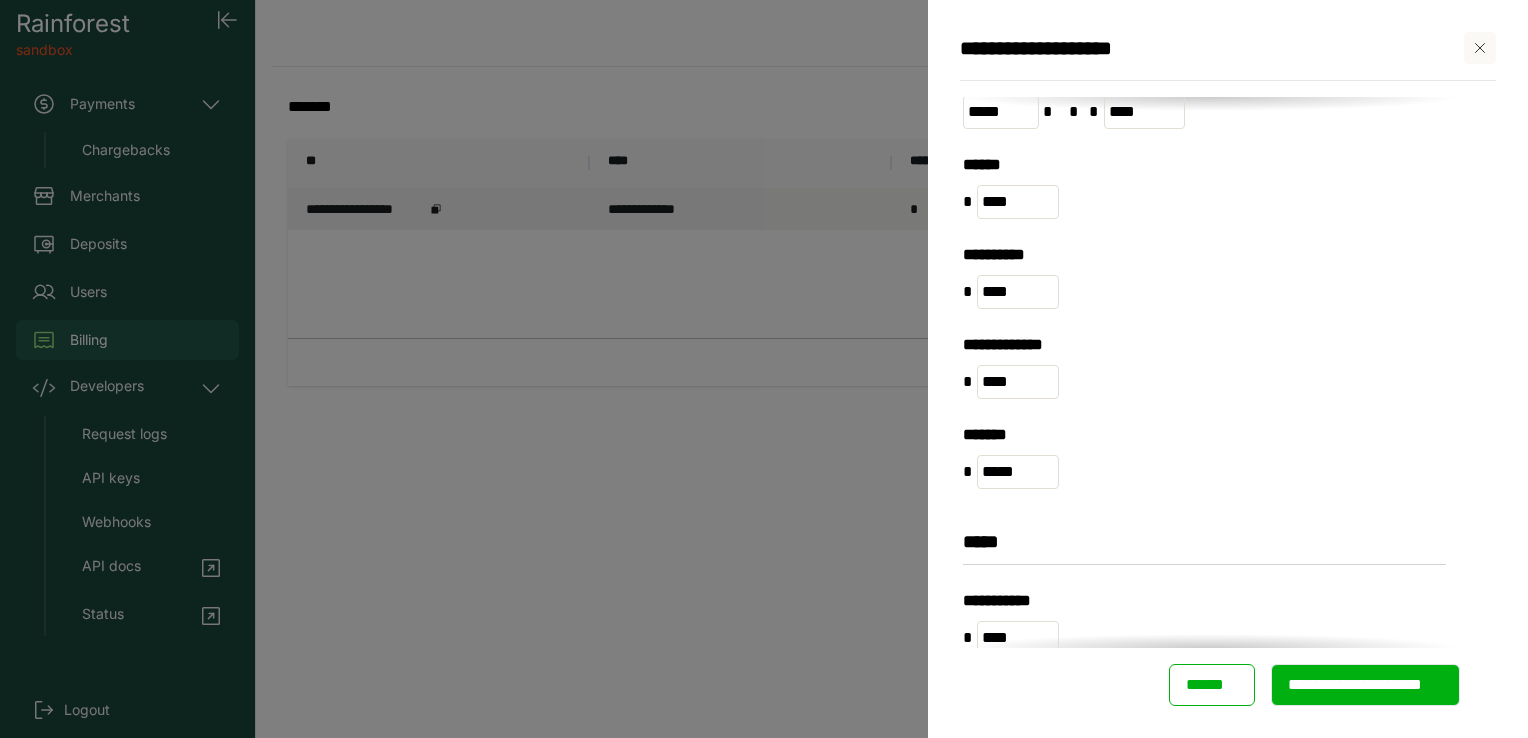 type on "**********" 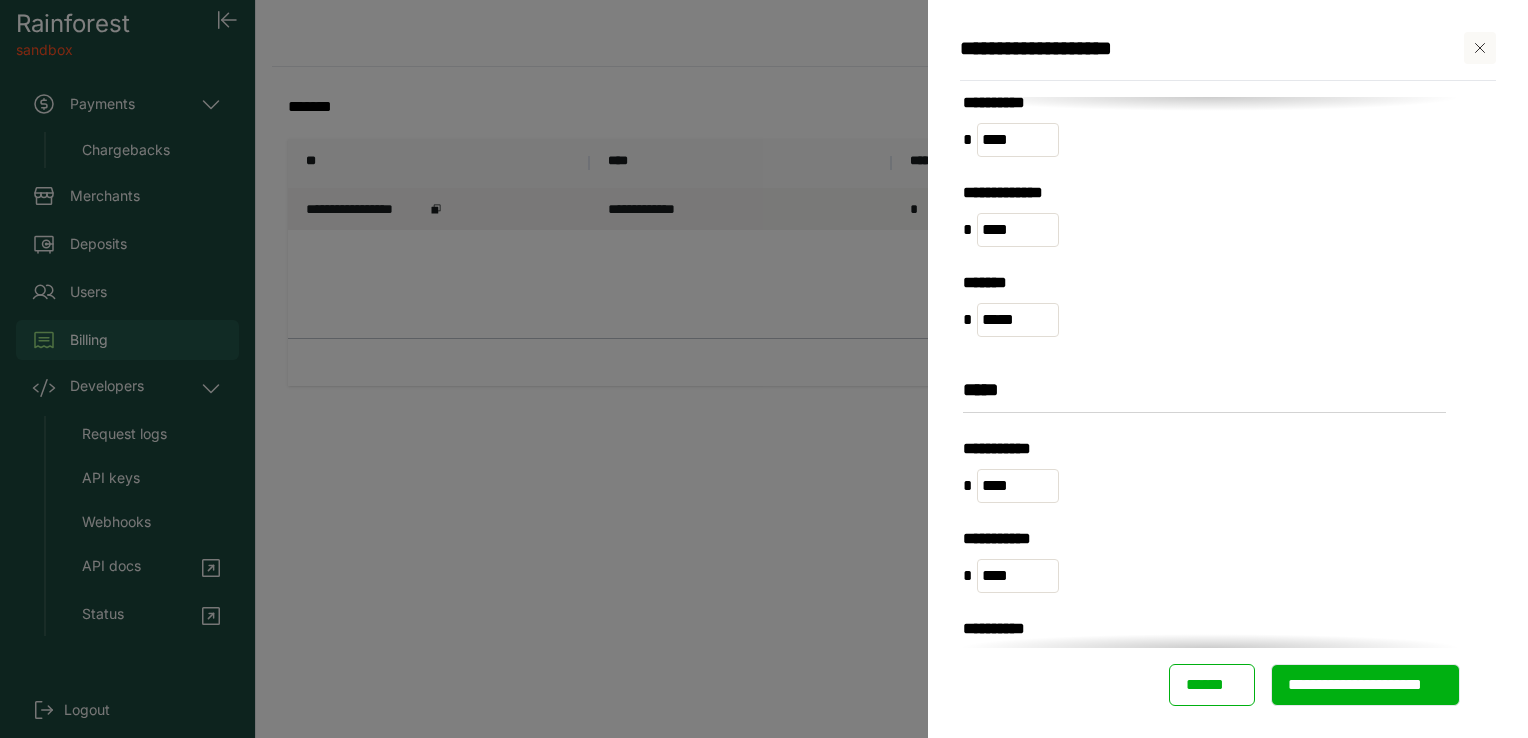 scroll, scrollTop: 1596, scrollLeft: 0, axis: vertical 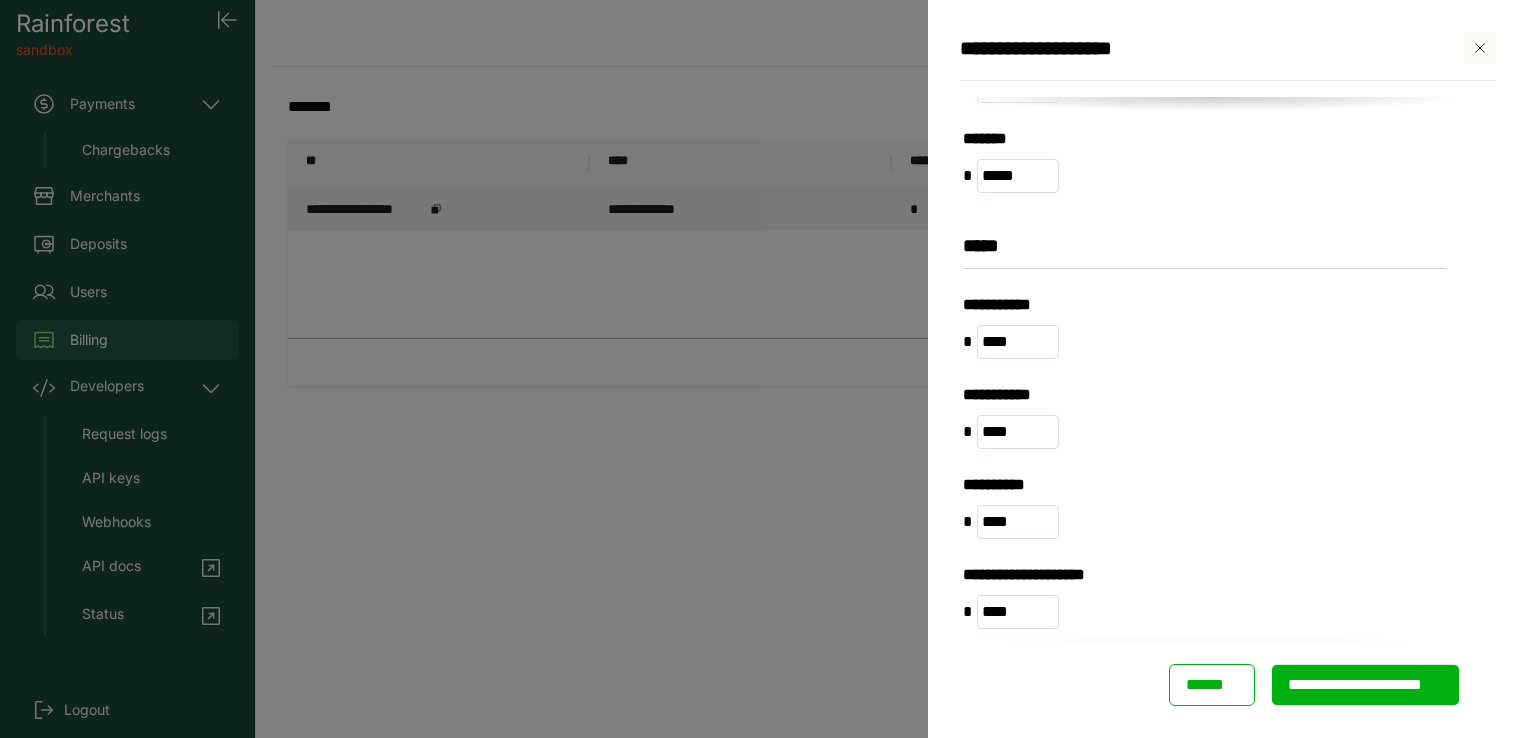click on "**********" at bounding box center (1365, 685) 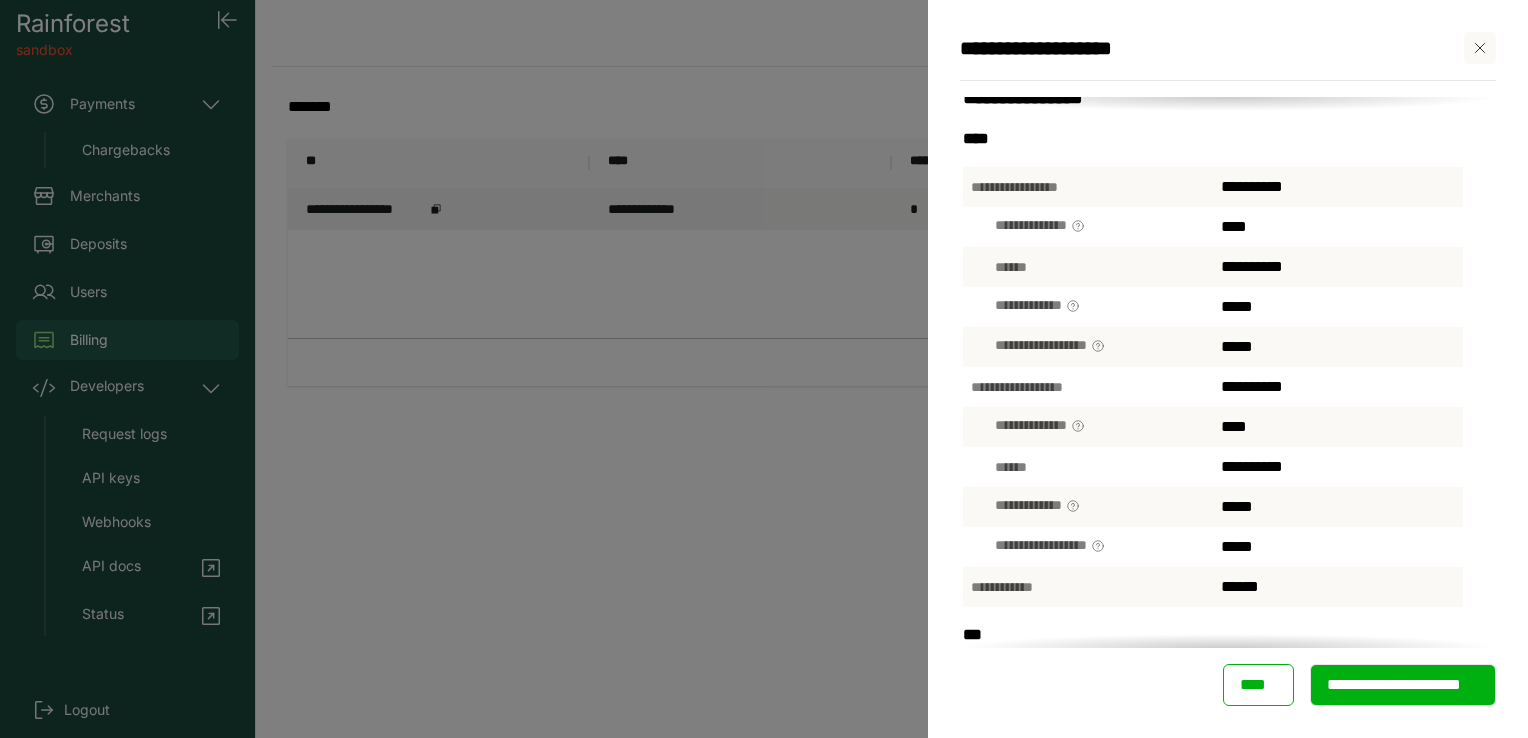 scroll, scrollTop: 100, scrollLeft: 0, axis: vertical 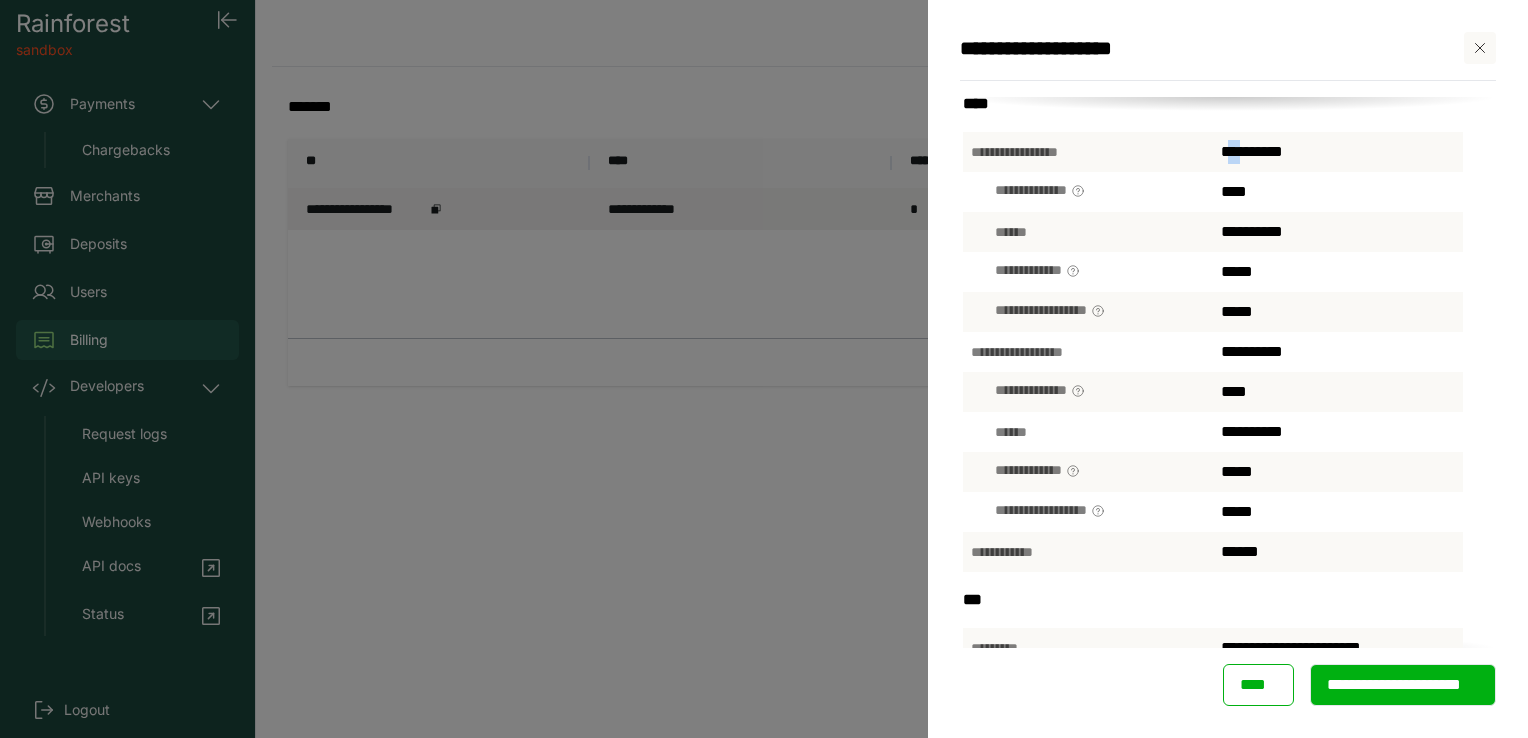 drag, startPoint x: 1227, startPoint y: 158, endPoint x: 1252, endPoint y: 164, distance: 25.70992 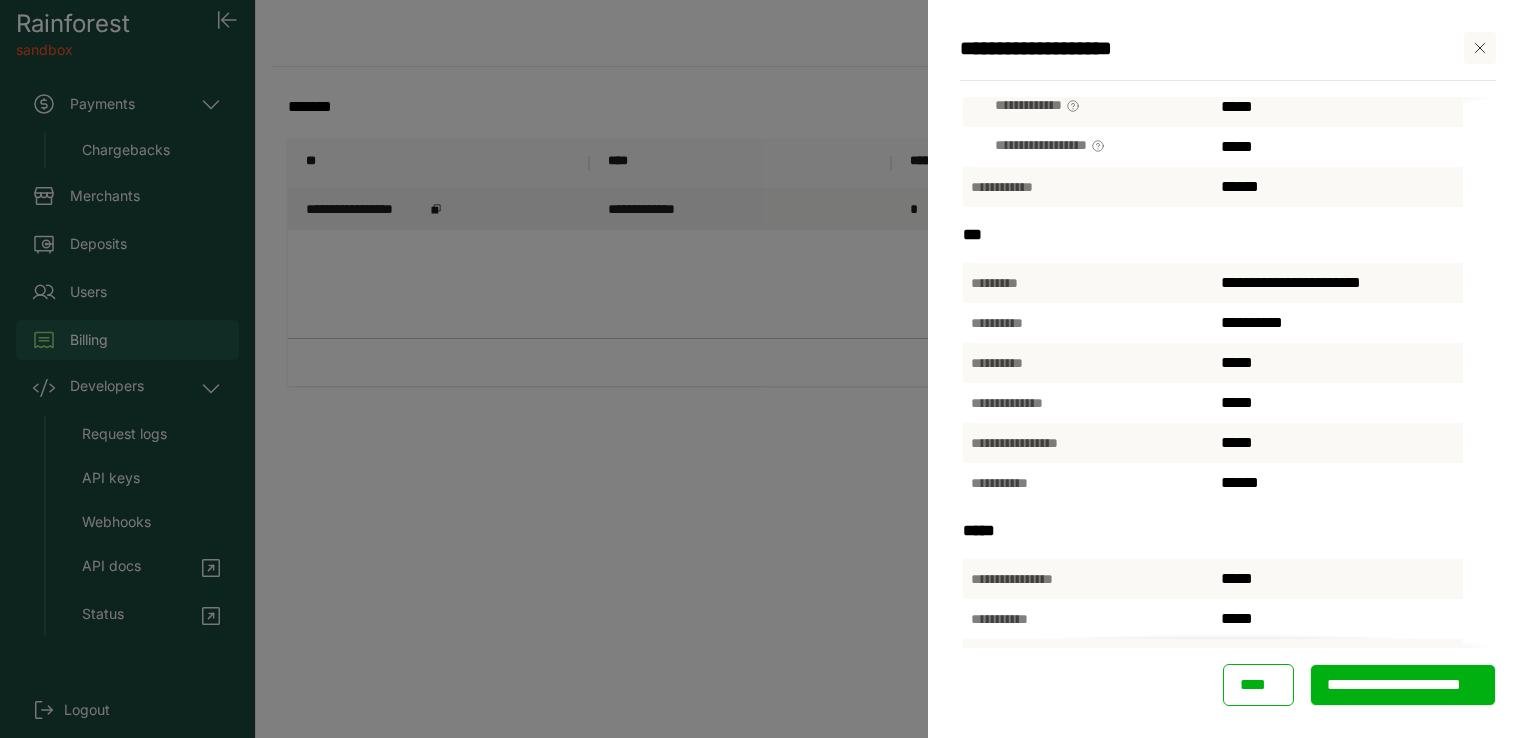scroll, scrollTop: 500, scrollLeft: 0, axis: vertical 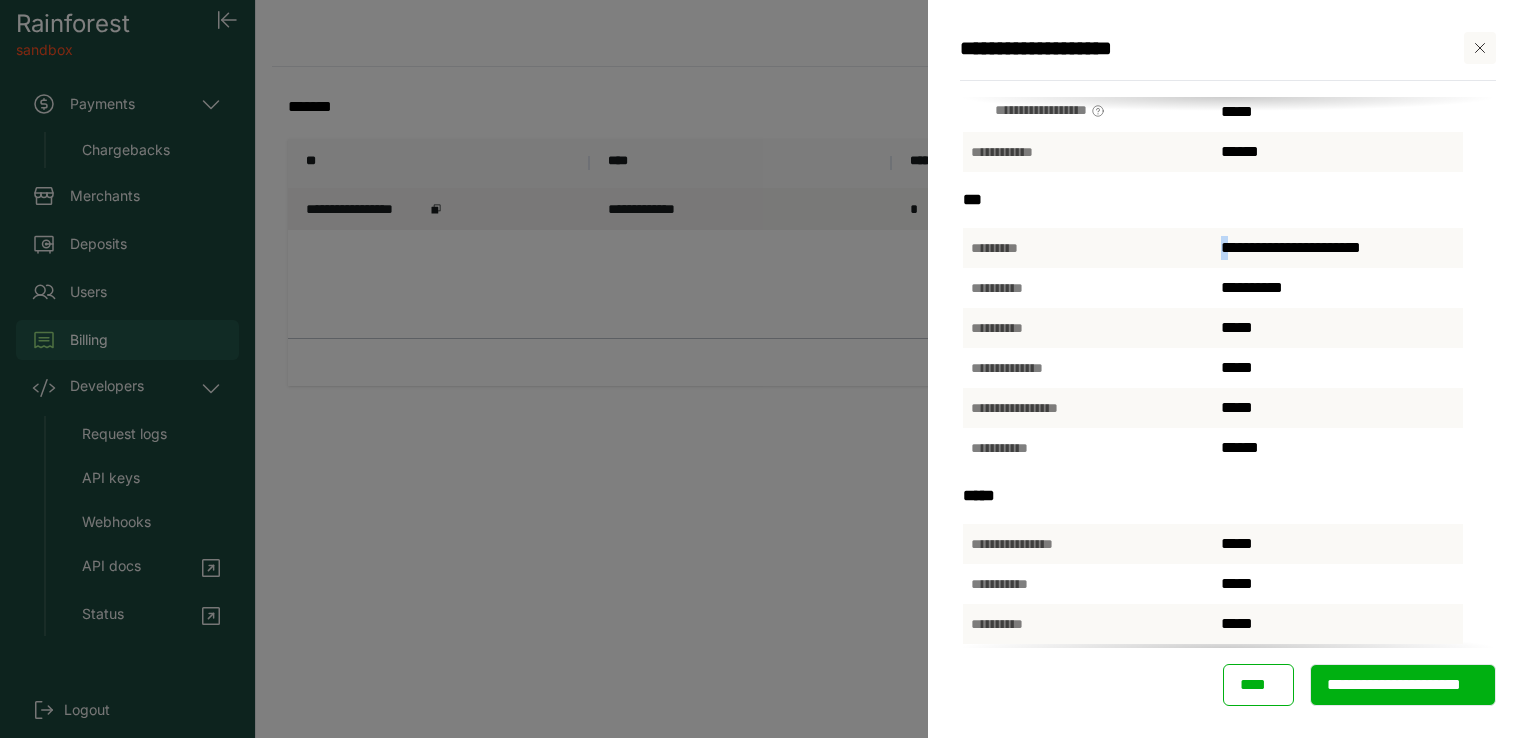 click on "**********" at bounding box center (1338, 248) 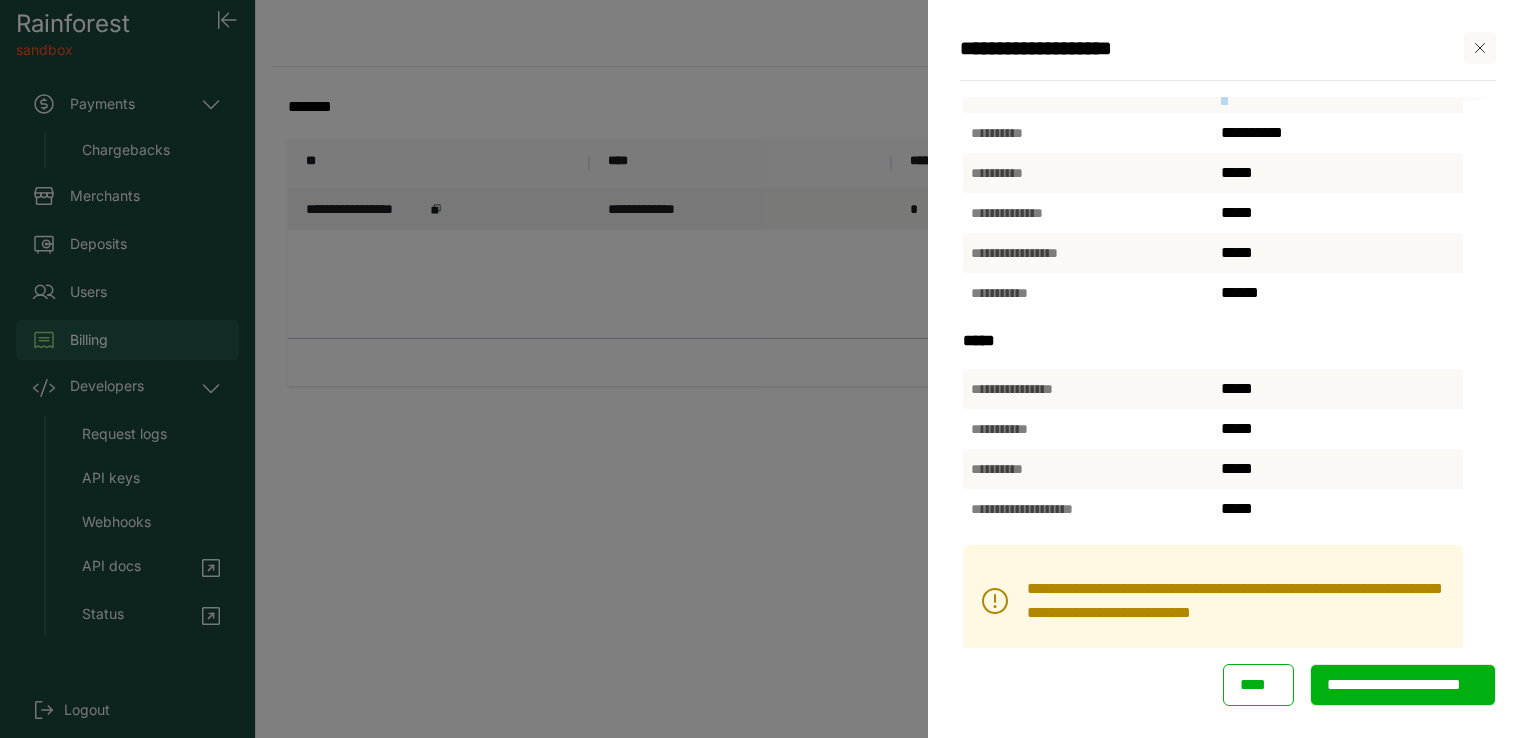 scroll, scrollTop: 667, scrollLeft: 0, axis: vertical 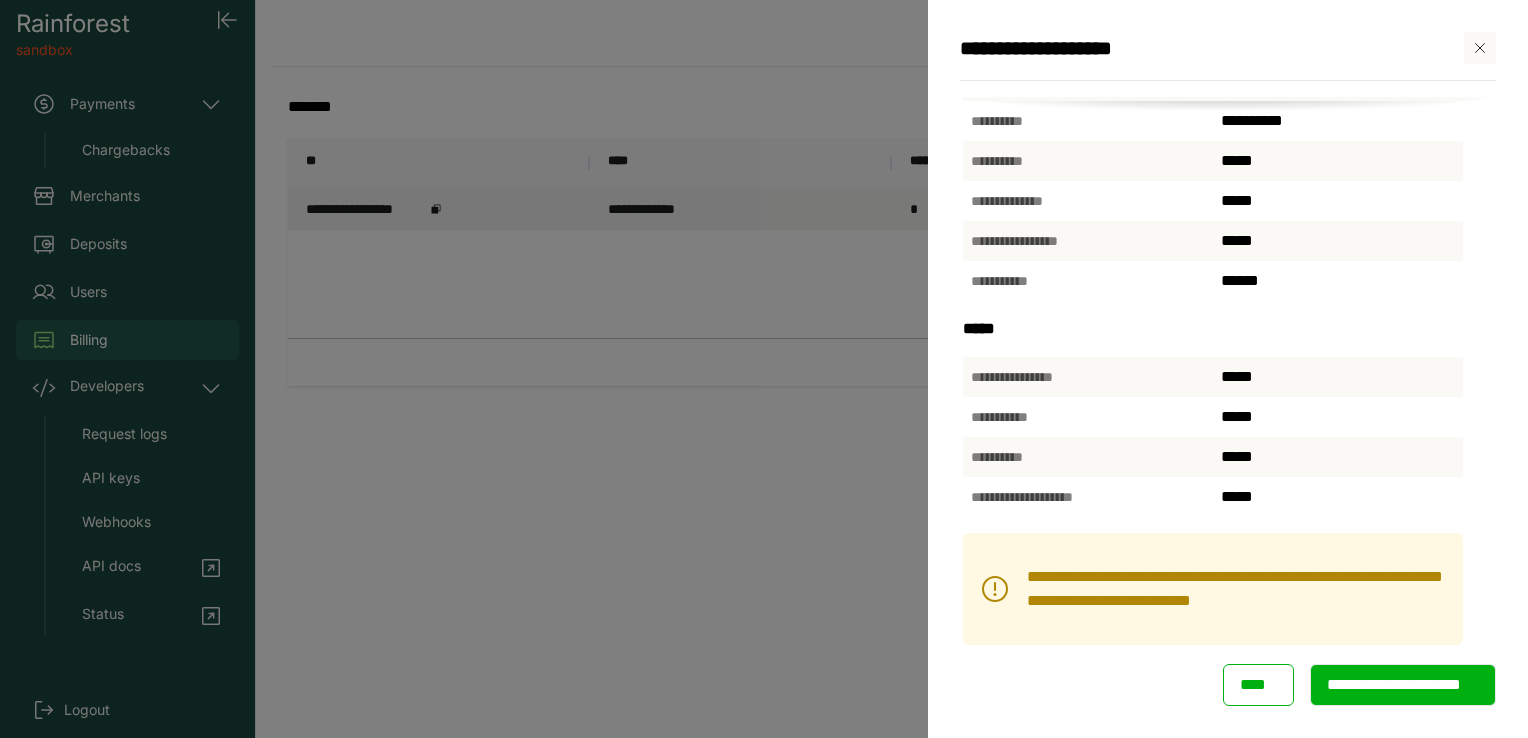 click on "**********" at bounding box center (1403, 685) 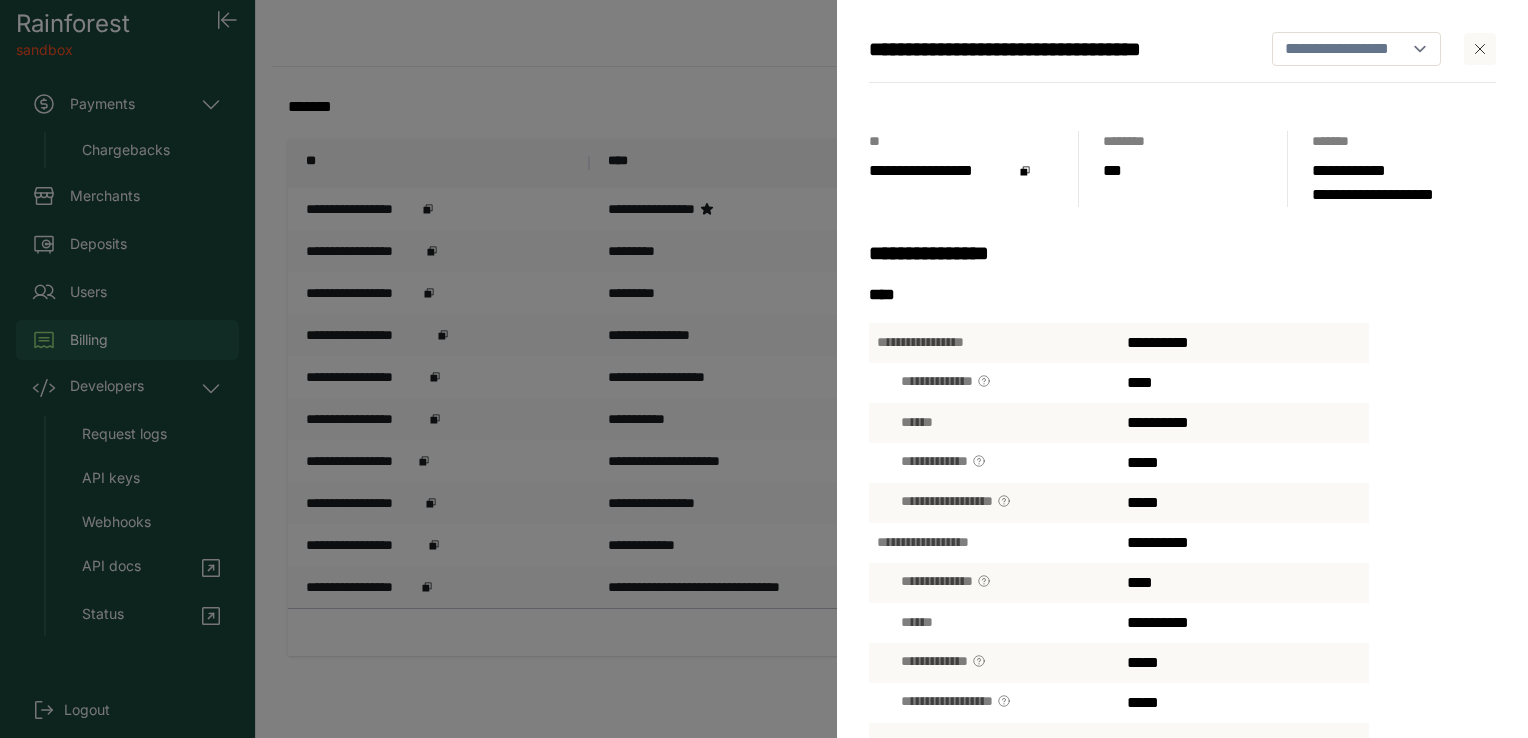 click on "**********" at bounding box center (764, 369) 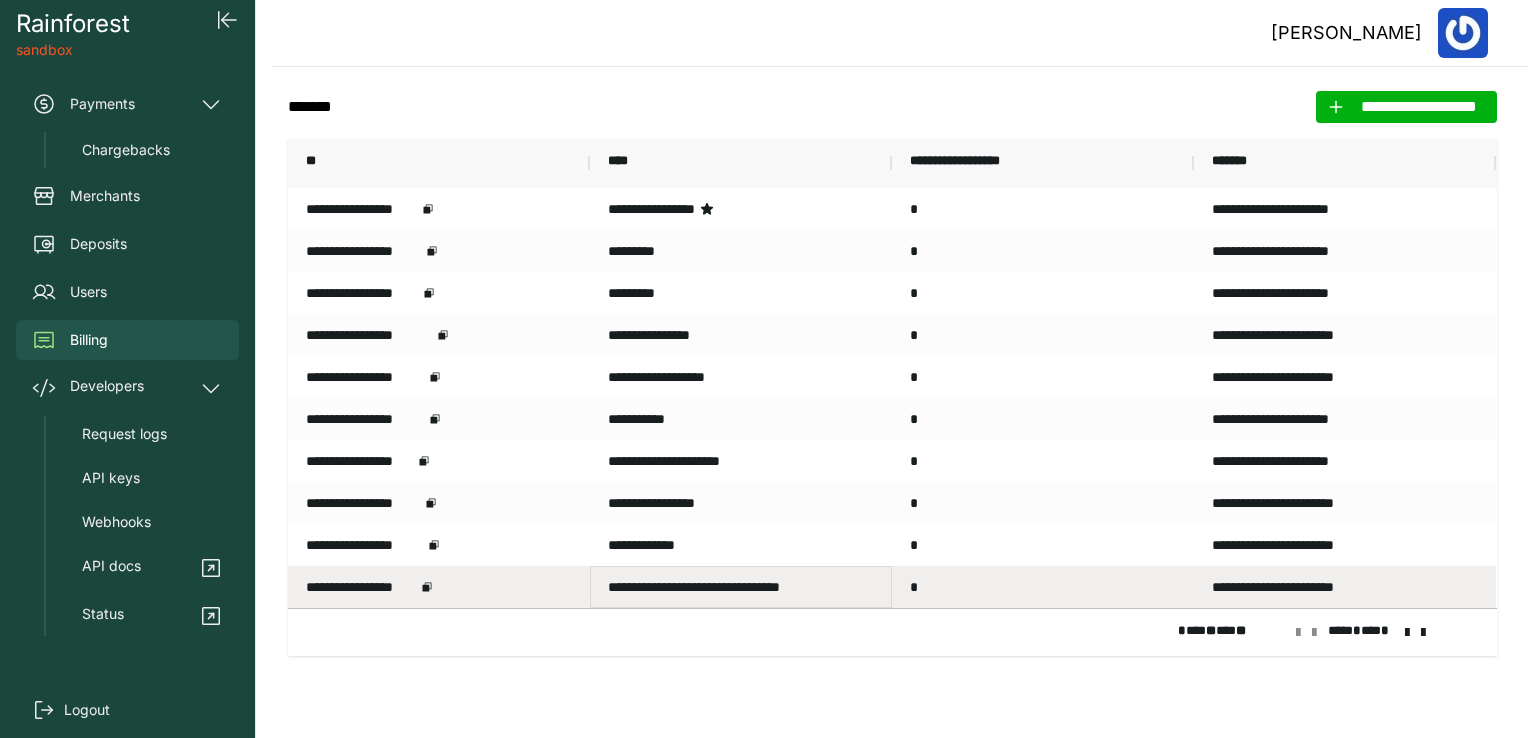 click on "**********" at bounding box center (741, 587) 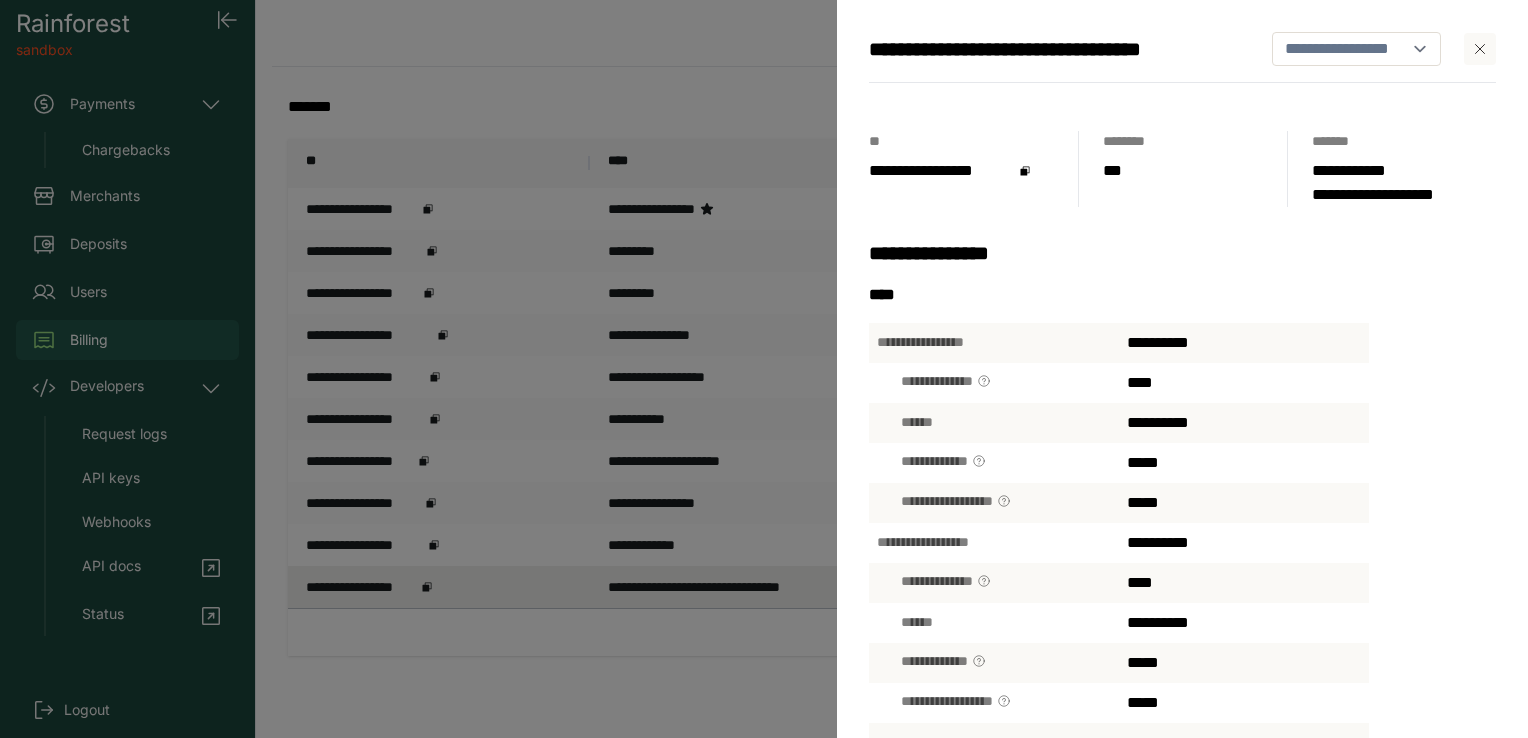click on "**********" at bounding box center (764, 369) 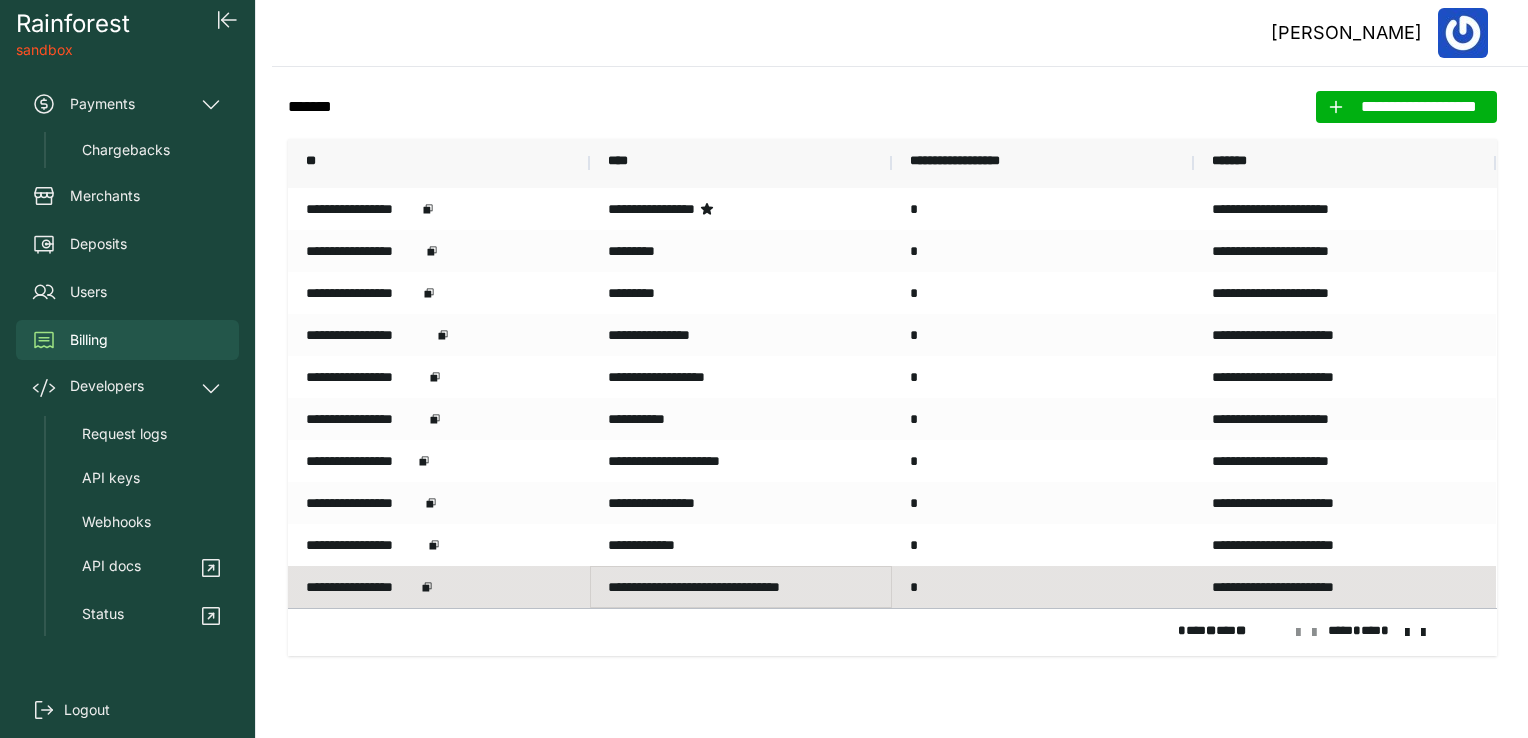 click on "**********" at bounding box center [741, 587] 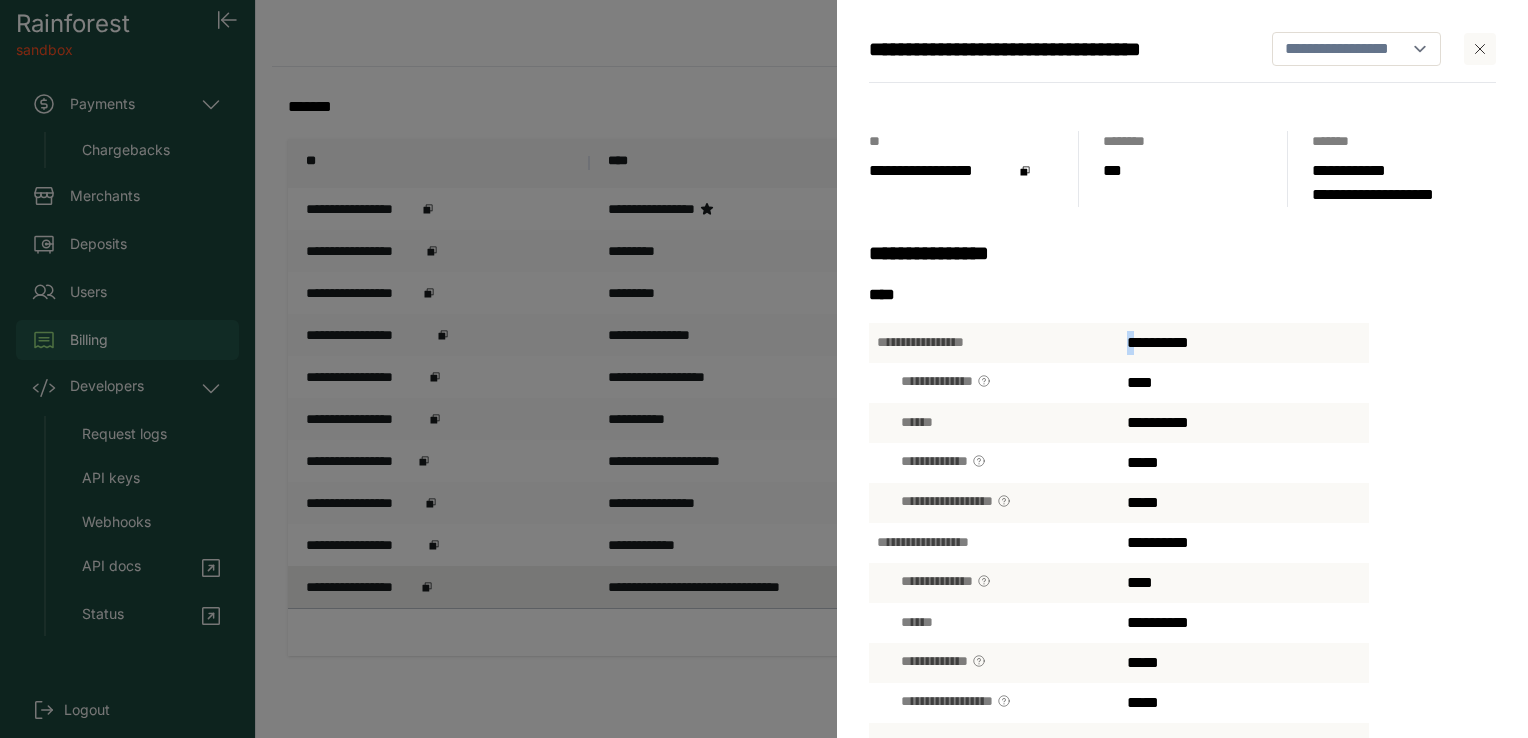 drag, startPoint x: 1134, startPoint y: 334, endPoint x: 1129, endPoint y: 346, distance: 13 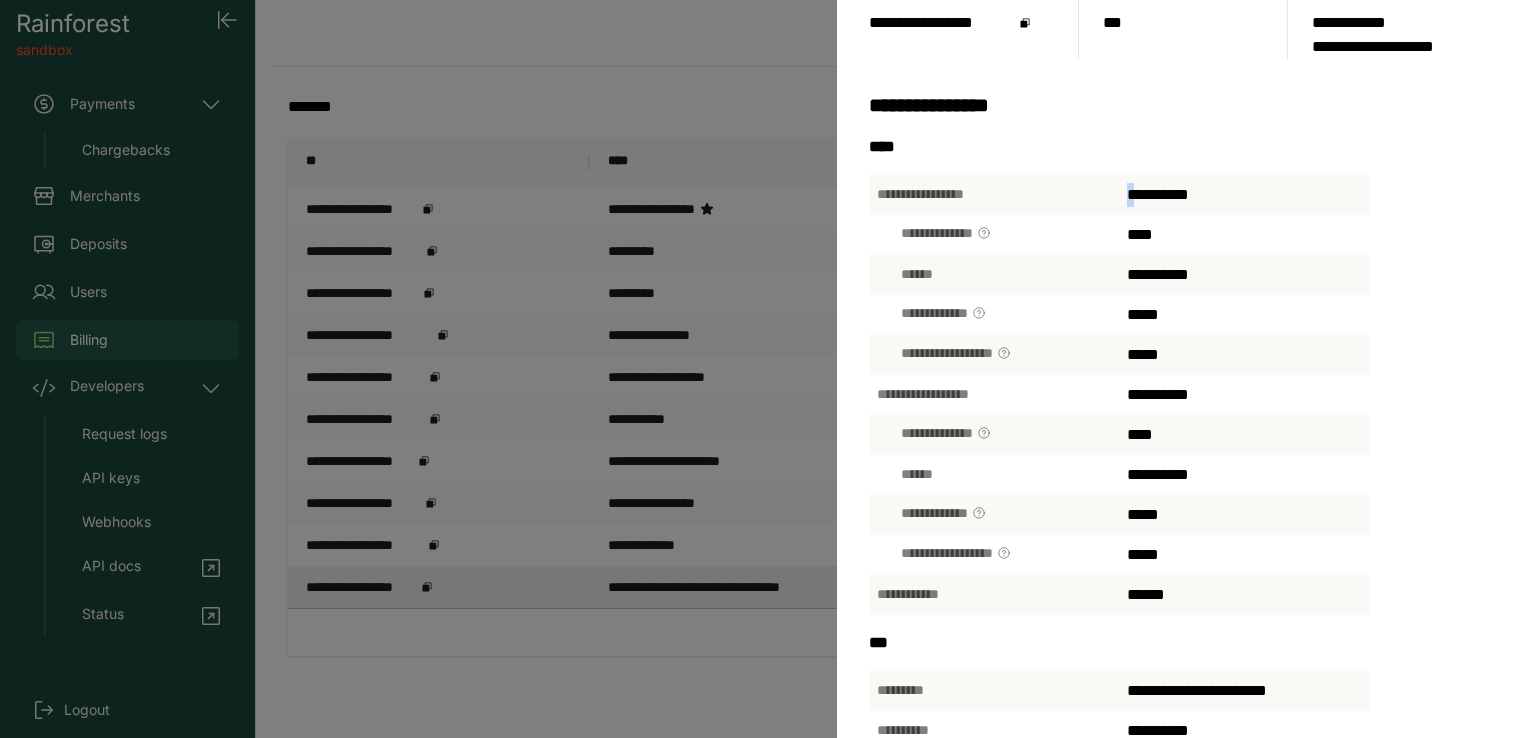 scroll, scrollTop: 300, scrollLeft: 0, axis: vertical 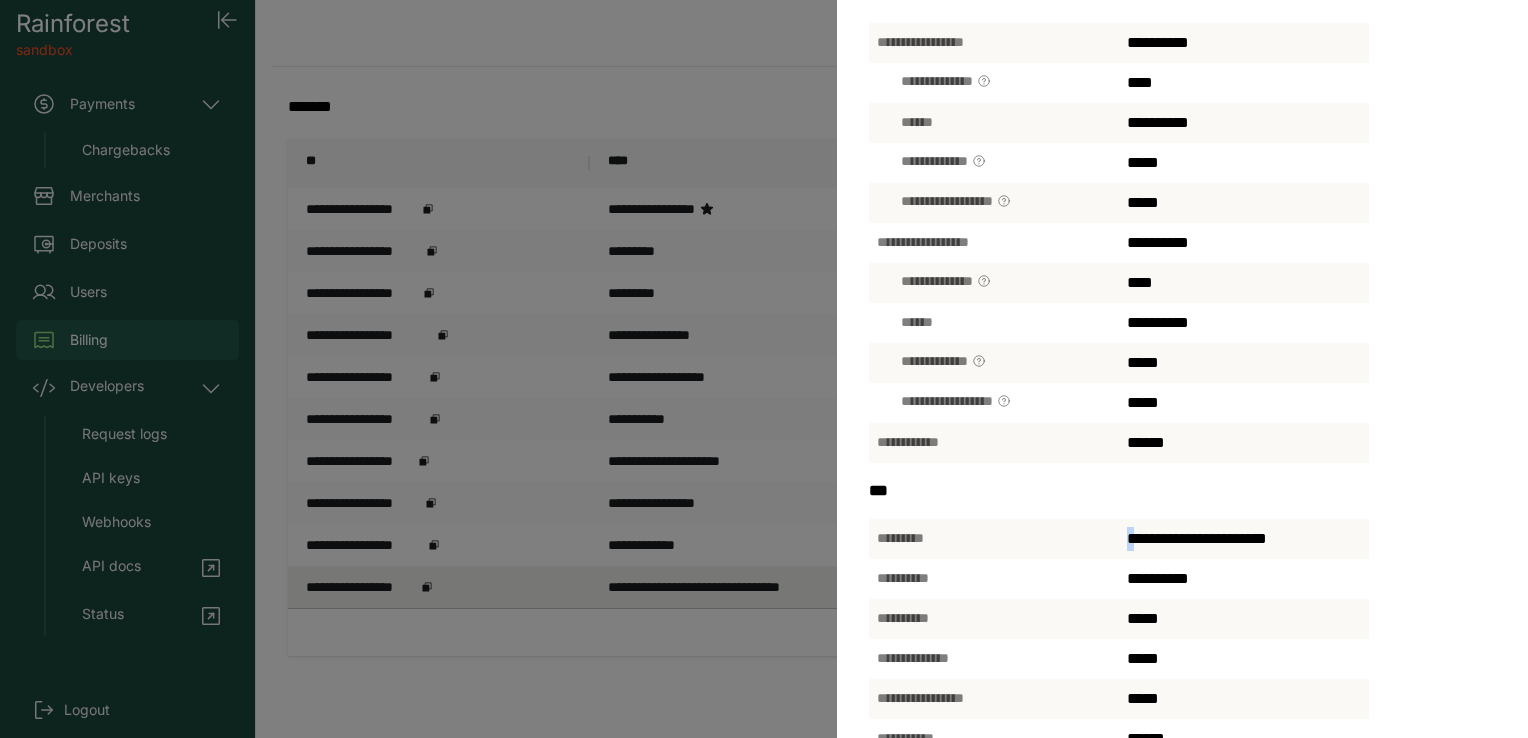 click on "**********" at bounding box center [1197, 538] 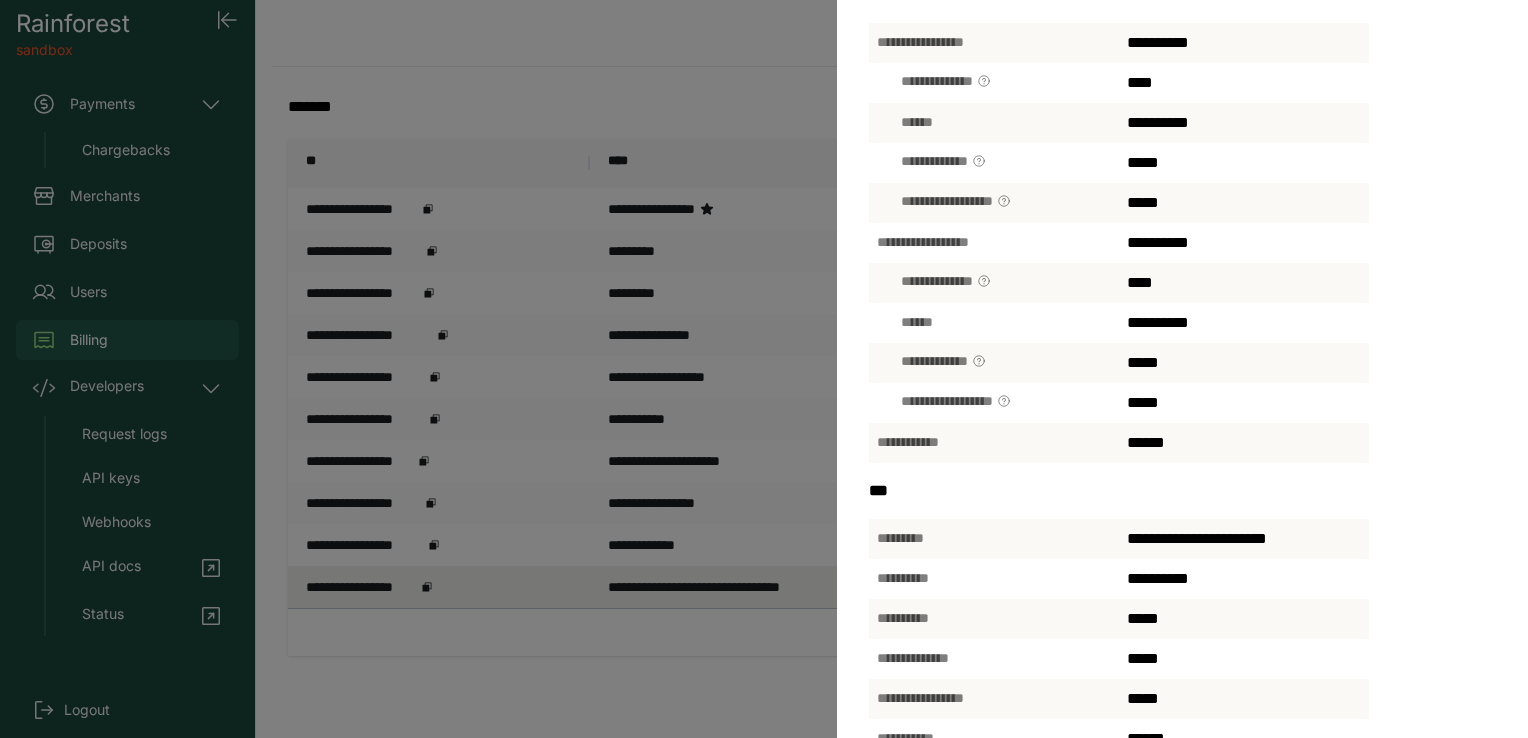 click on "**********" at bounding box center [764, 369] 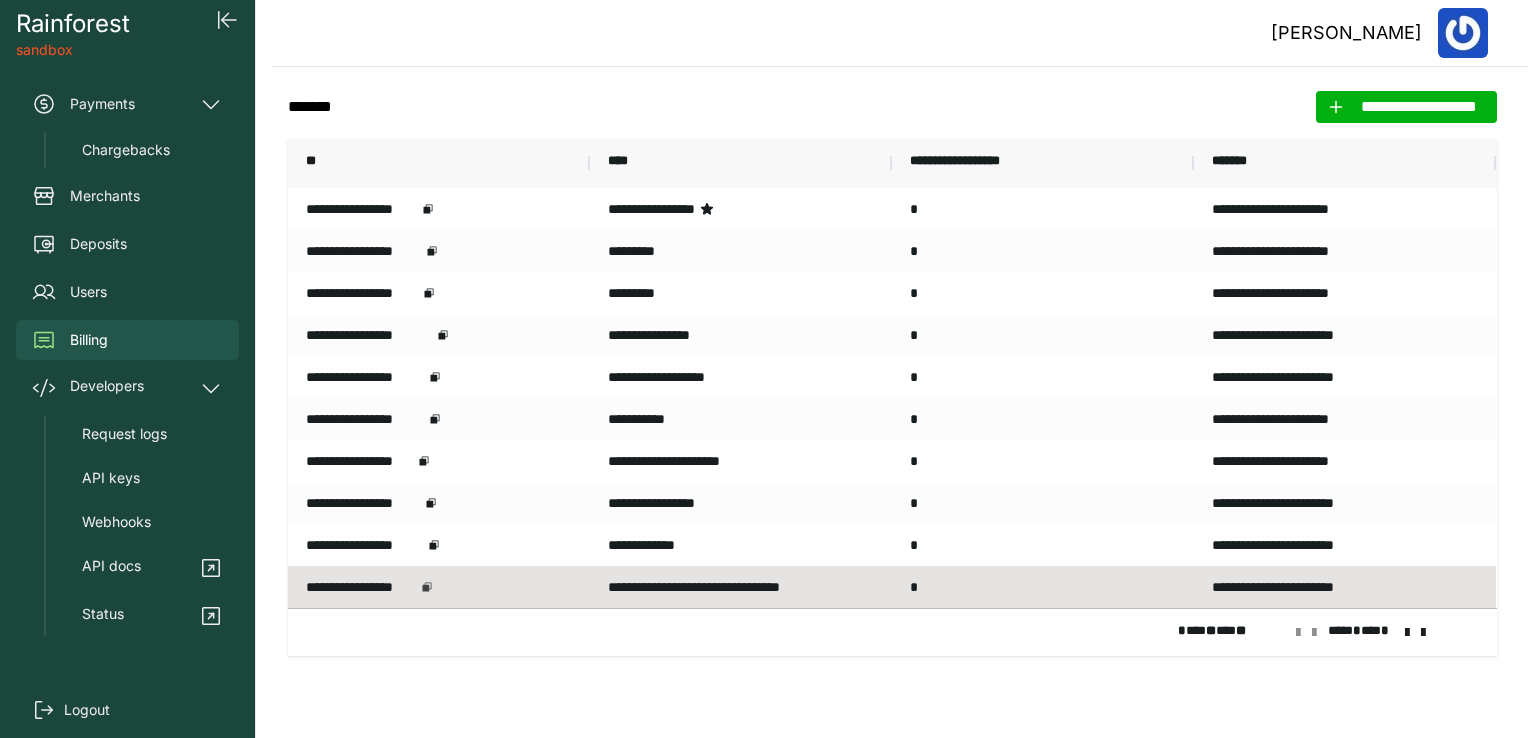 click 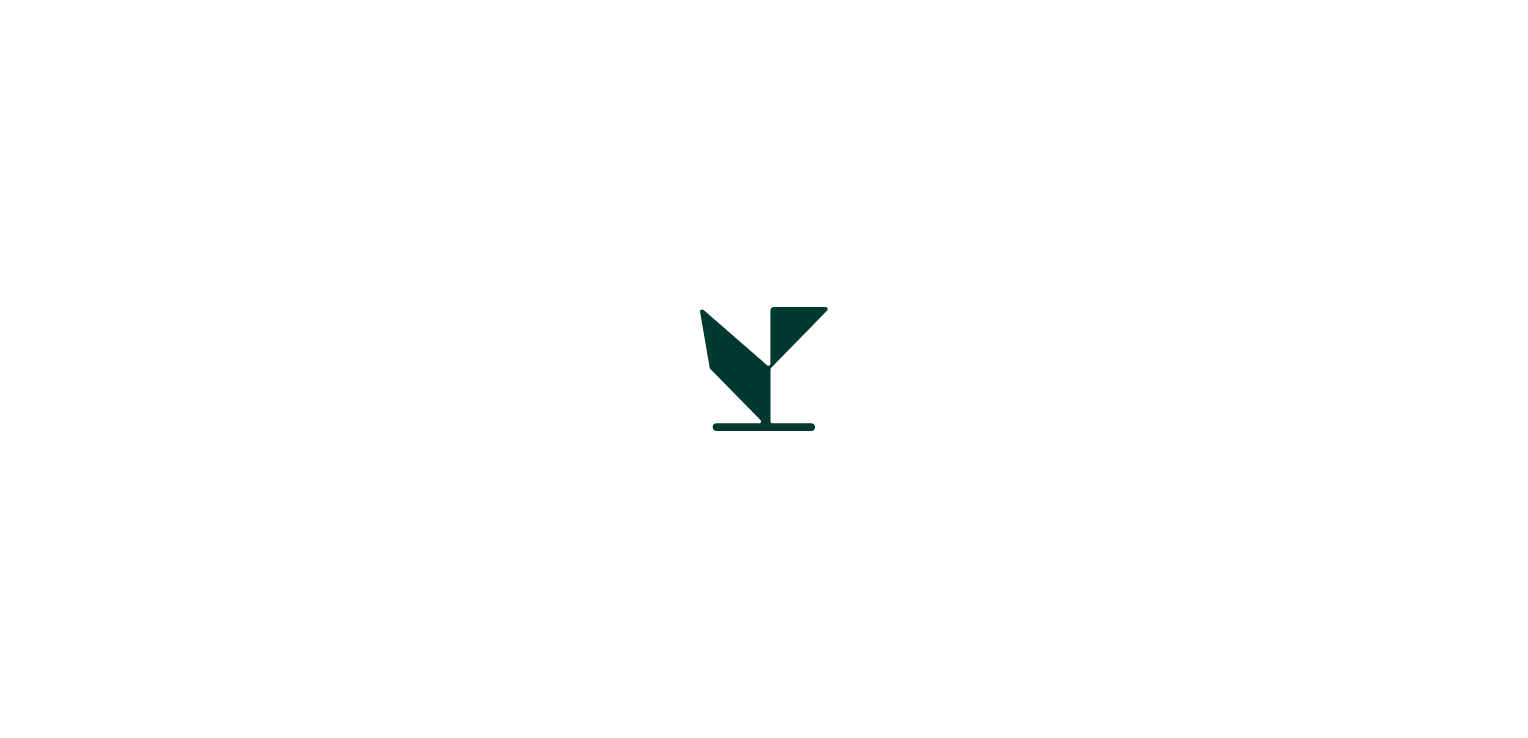 scroll, scrollTop: 0, scrollLeft: 0, axis: both 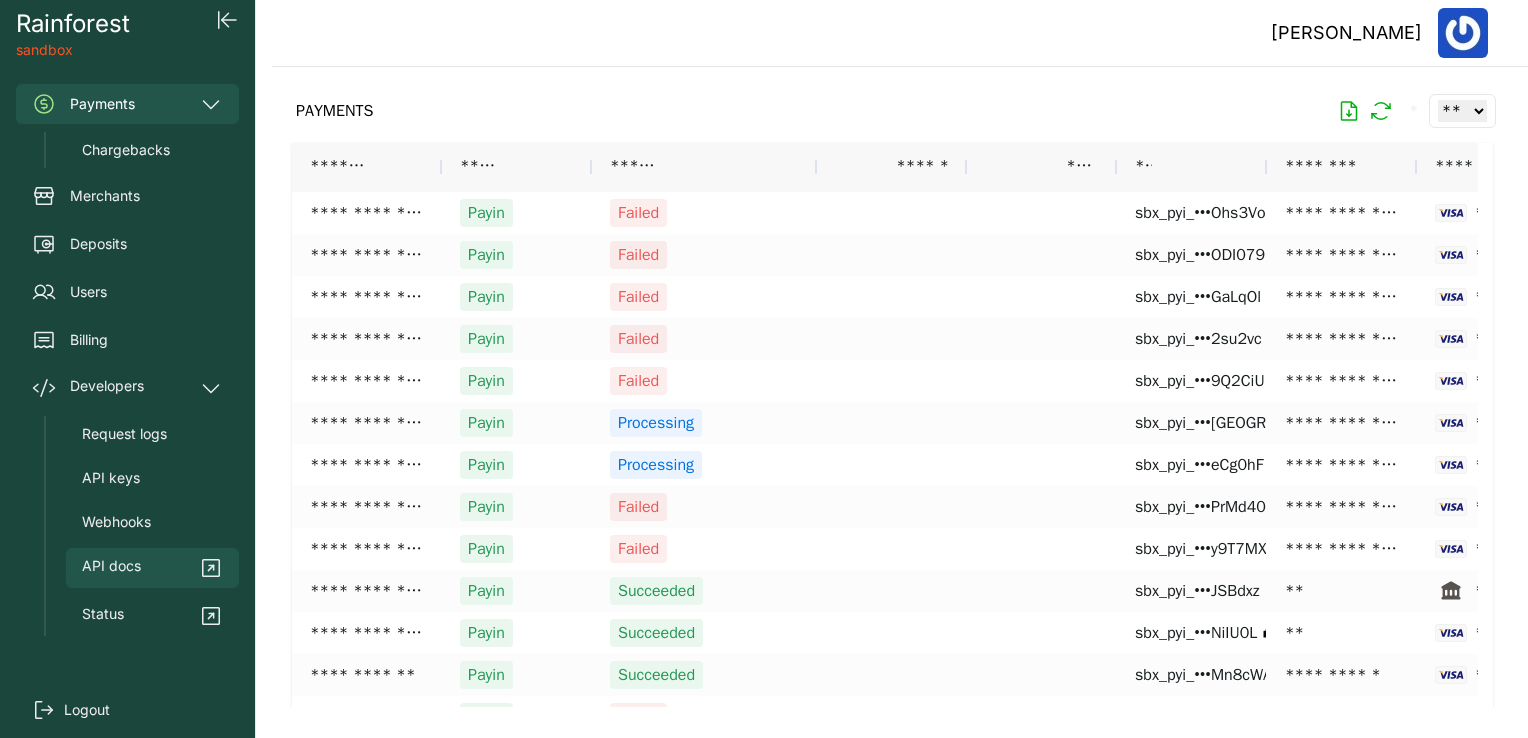click on "API docs" at bounding box center [152, 568] 